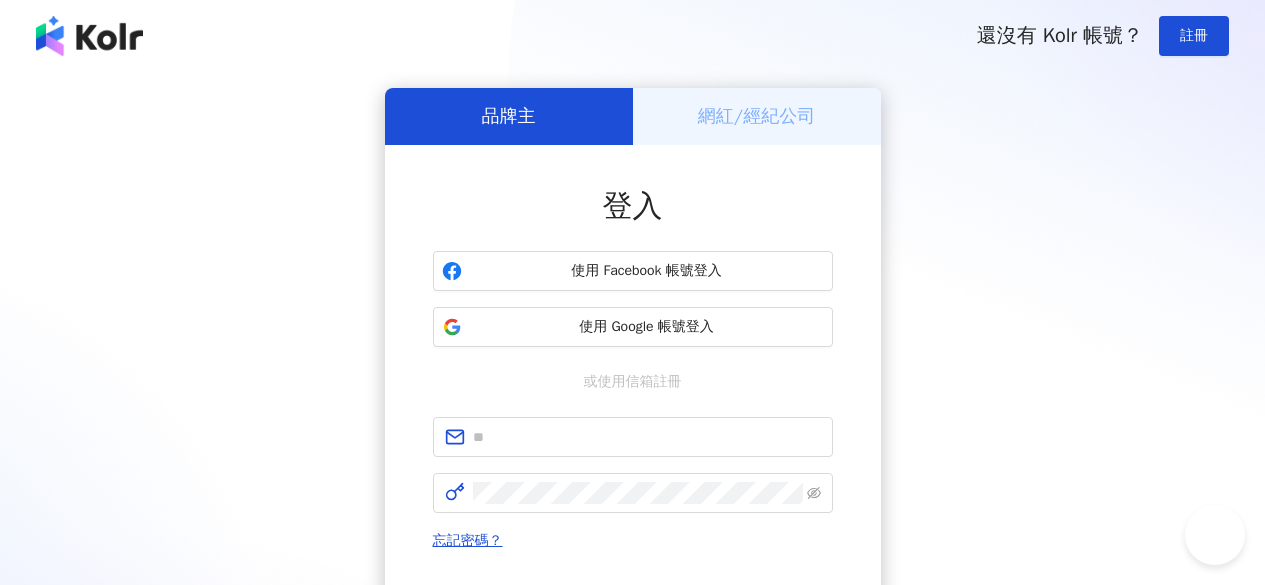 scroll, scrollTop: 200, scrollLeft: 0, axis: vertical 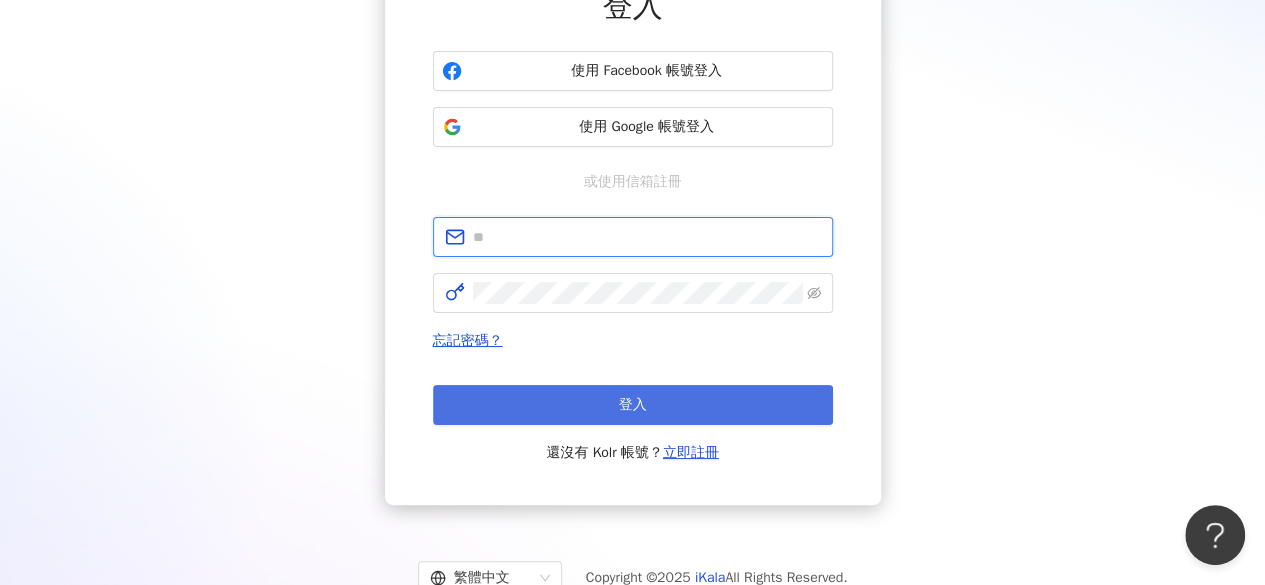 type on "**********" 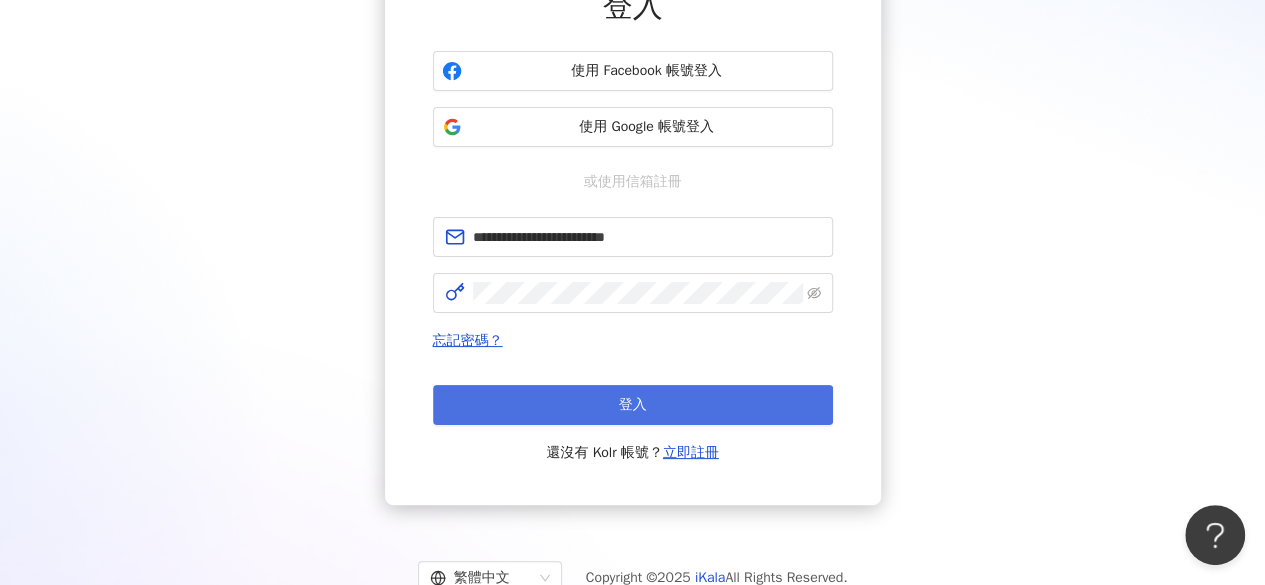 click on "登入" at bounding box center [633, 405] 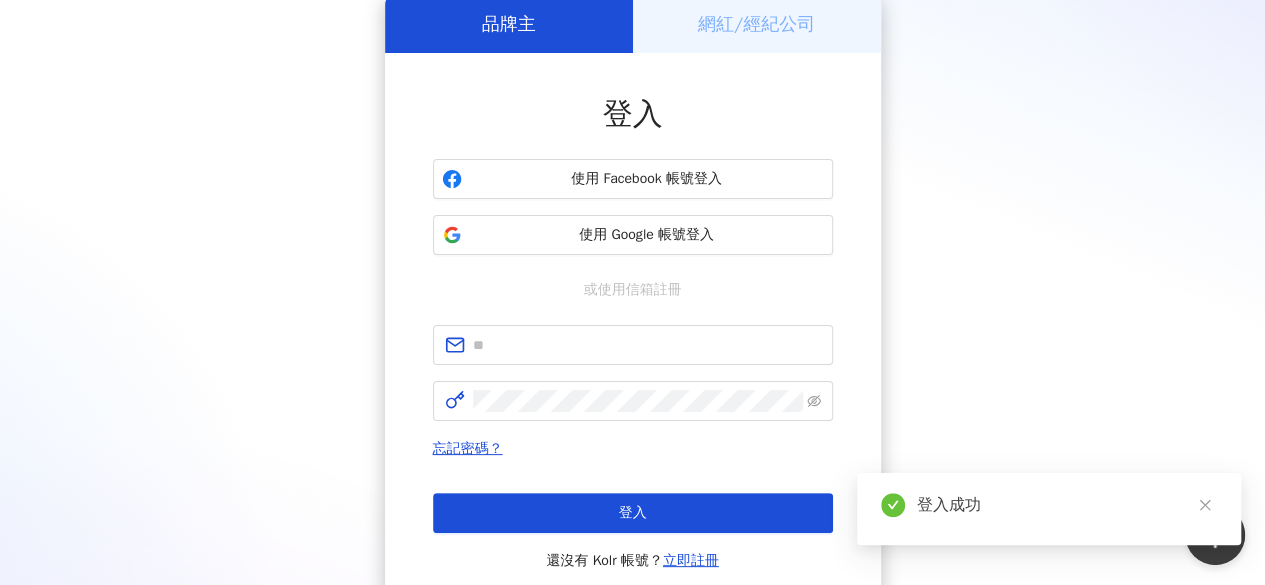 scroll, scrollTop: 200, scrollLeft: 0, axis: vertical 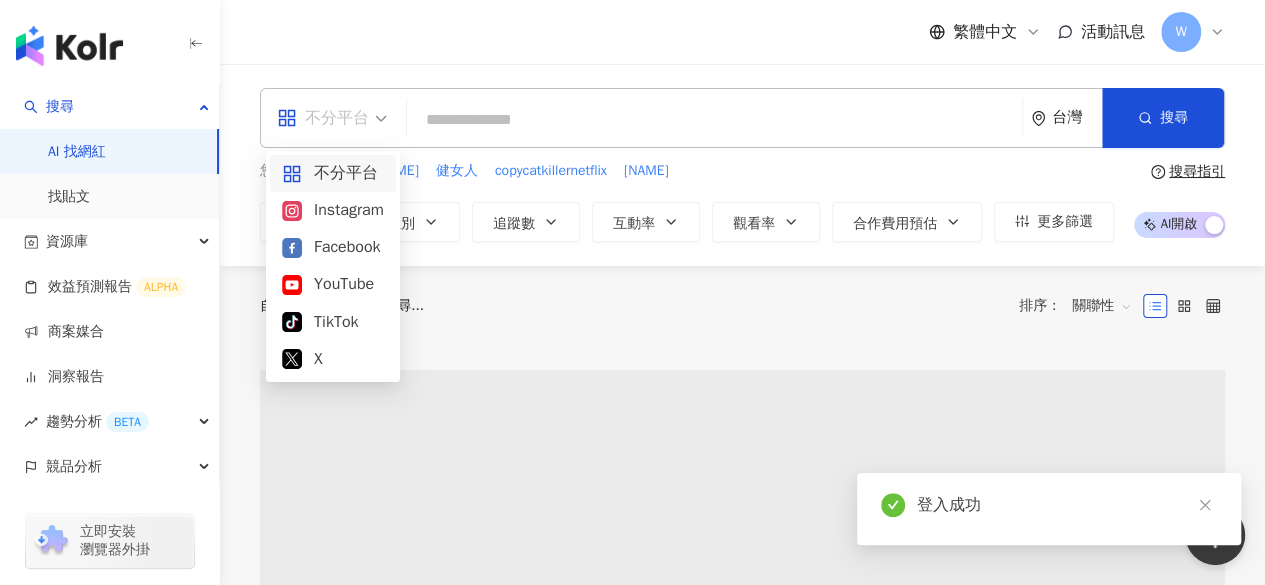 click on "不分平台" at bounding box center (323, 118) 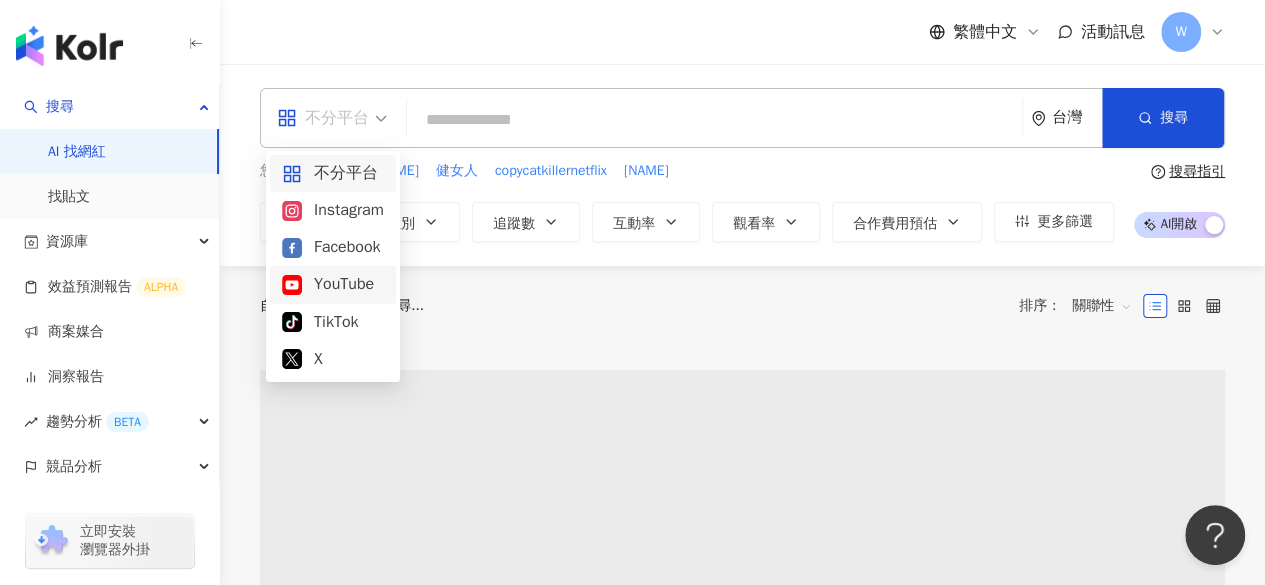 click on "YouTube" at bounding box center (333, 284) 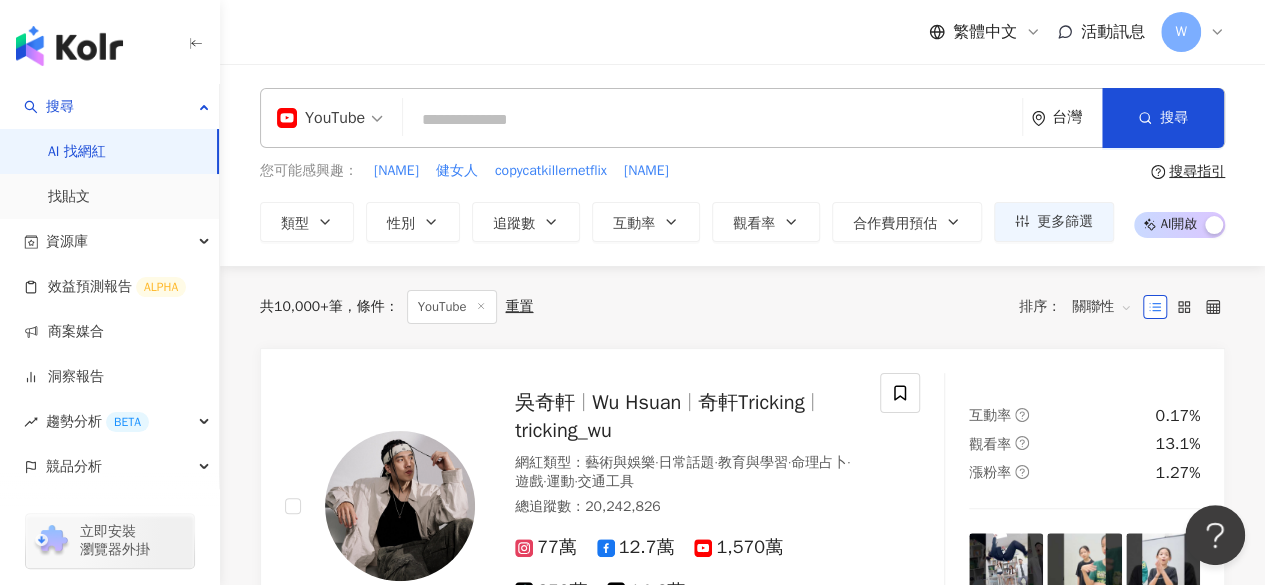 click at bounding box center (712, 120) 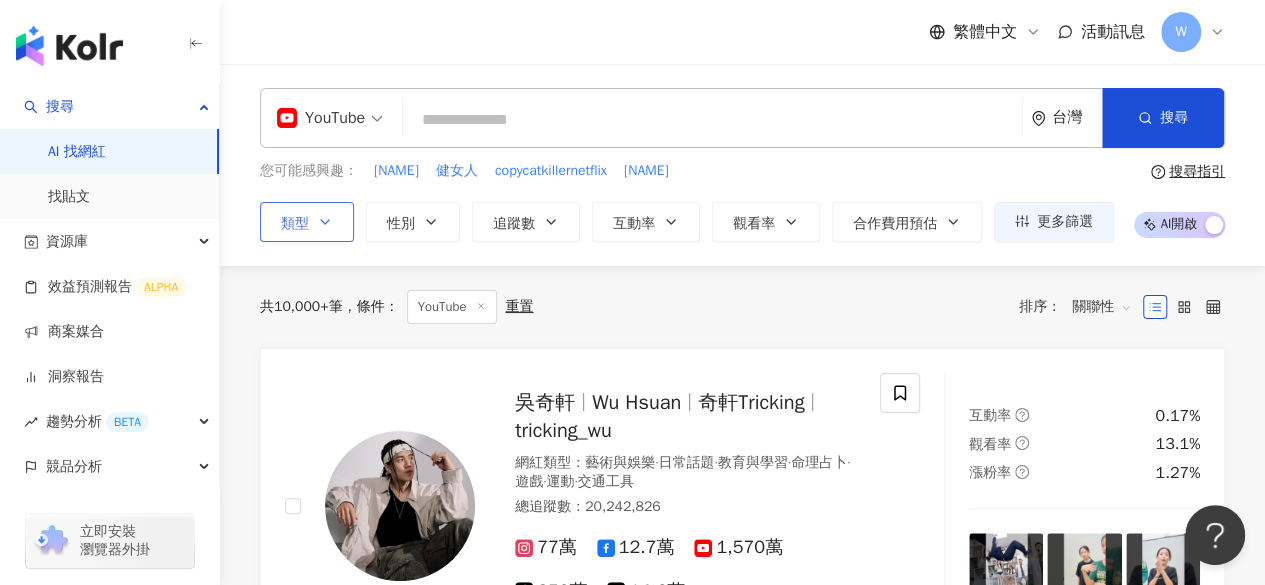 click 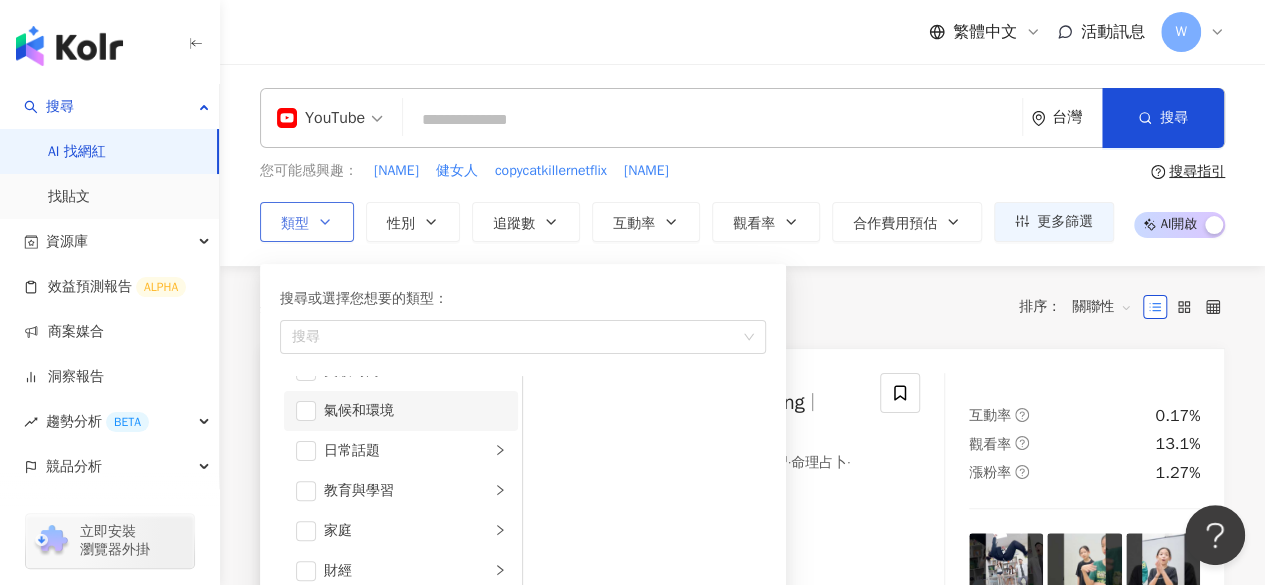 scroll, scrollTop: 100, scrollLeft: 0, axis: vertical 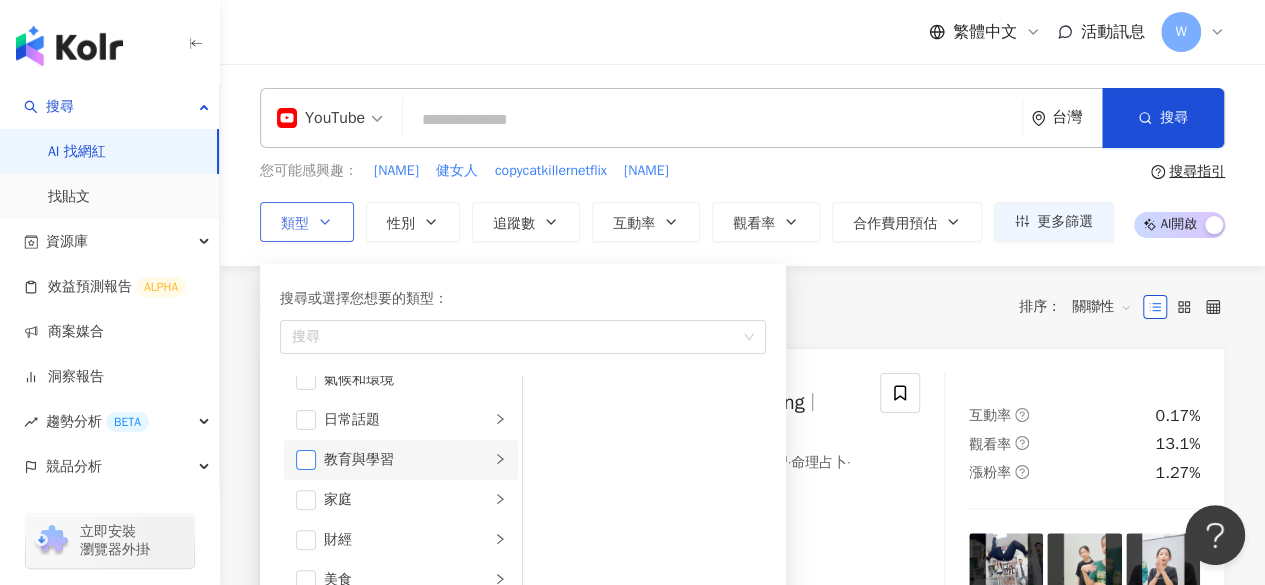 click at bounding box center [306, 460] 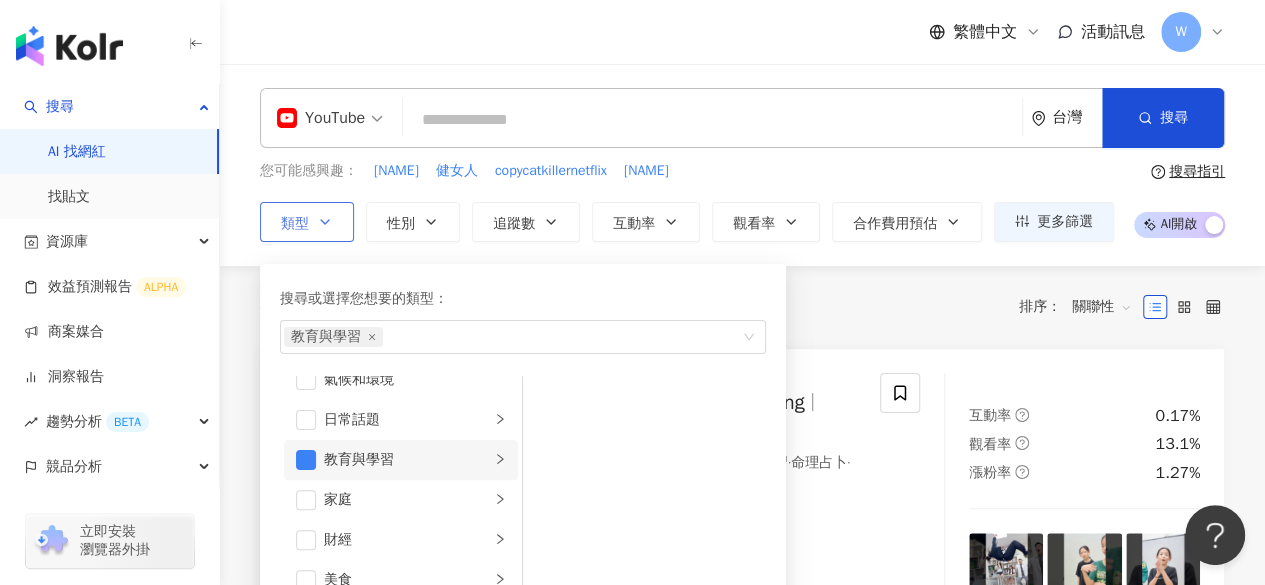 click on "教育與學習" at bounding box center (401, 460) 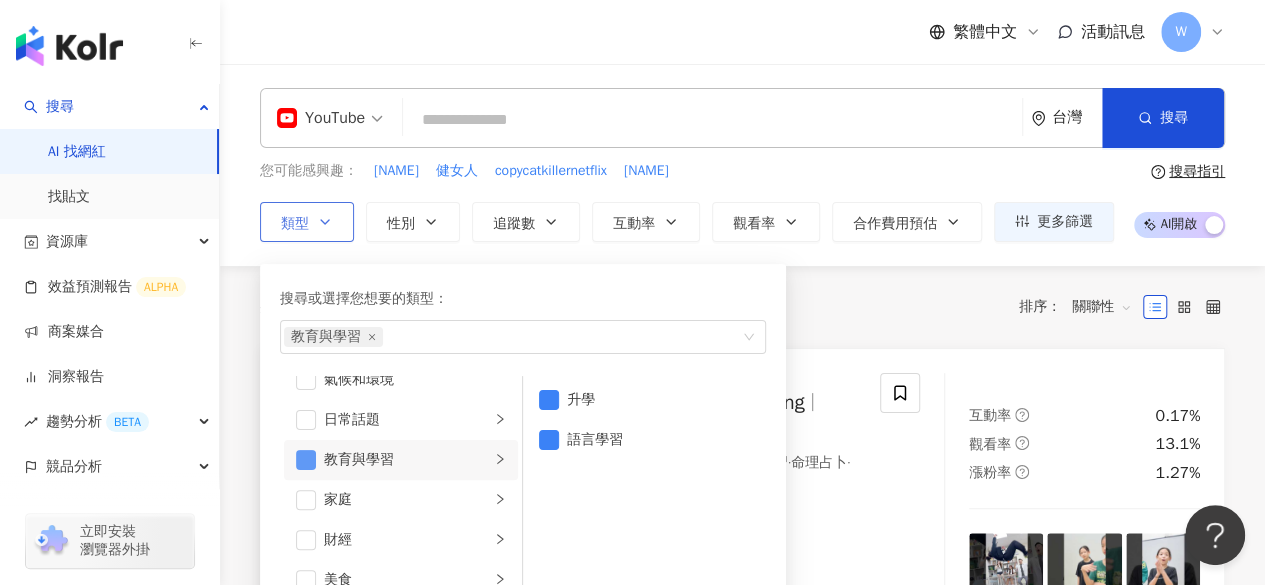 click at bounding box center (306, 460) 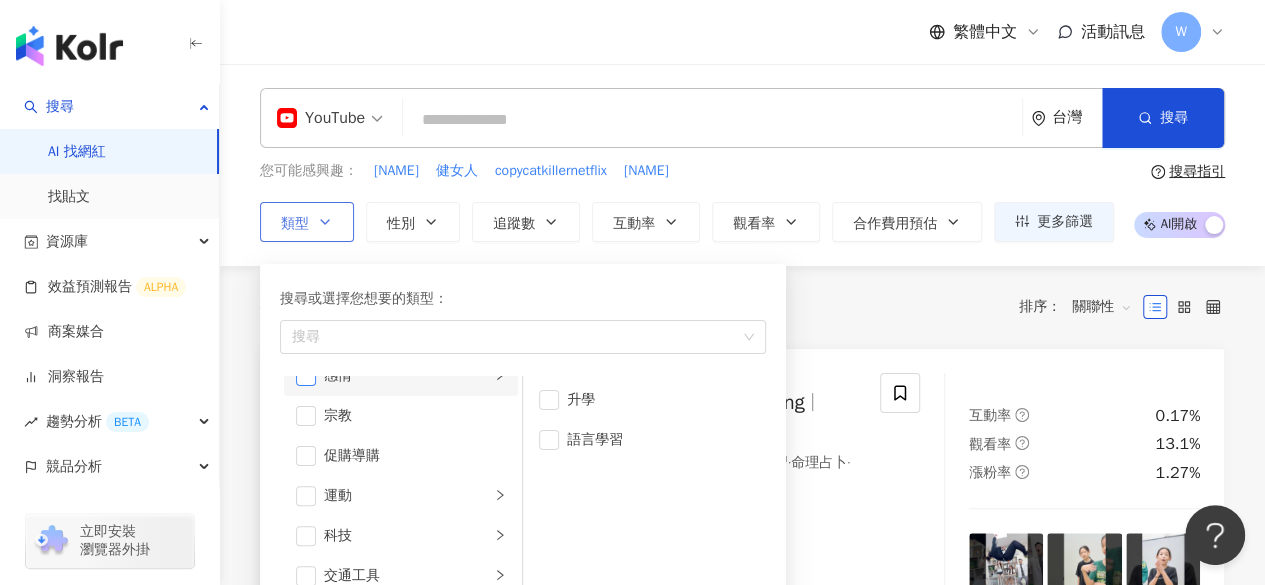 scroll, scrollTop: 692, scrollLeft: 0, axis: vertical 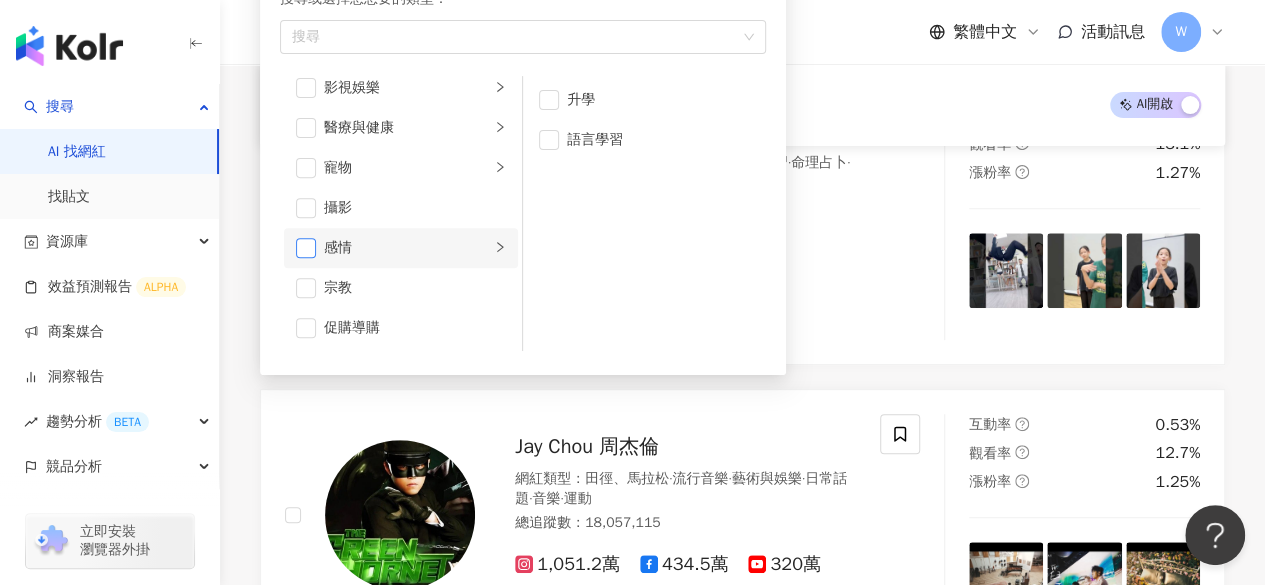 click at bounding box center [306, 248] 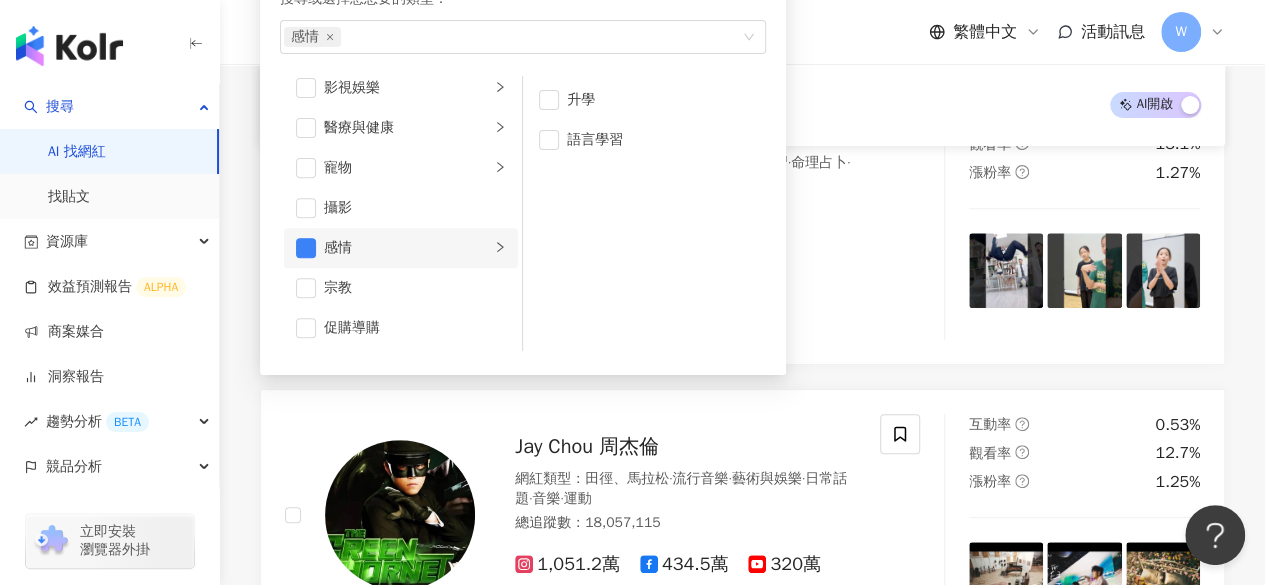 click 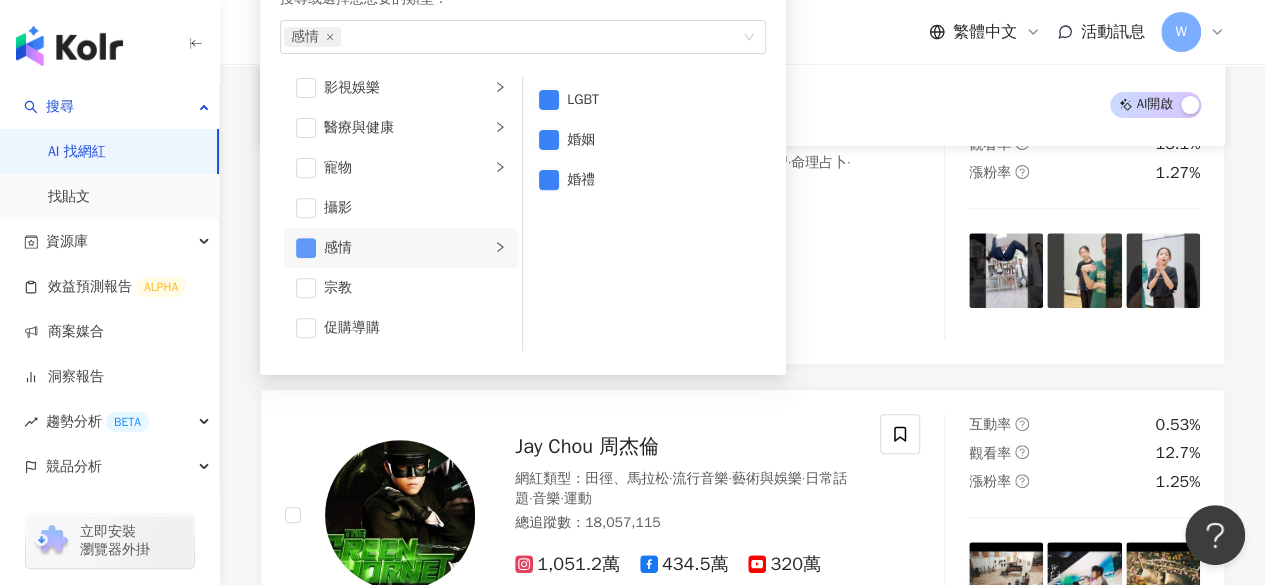 click at bounding box center (306, 248) 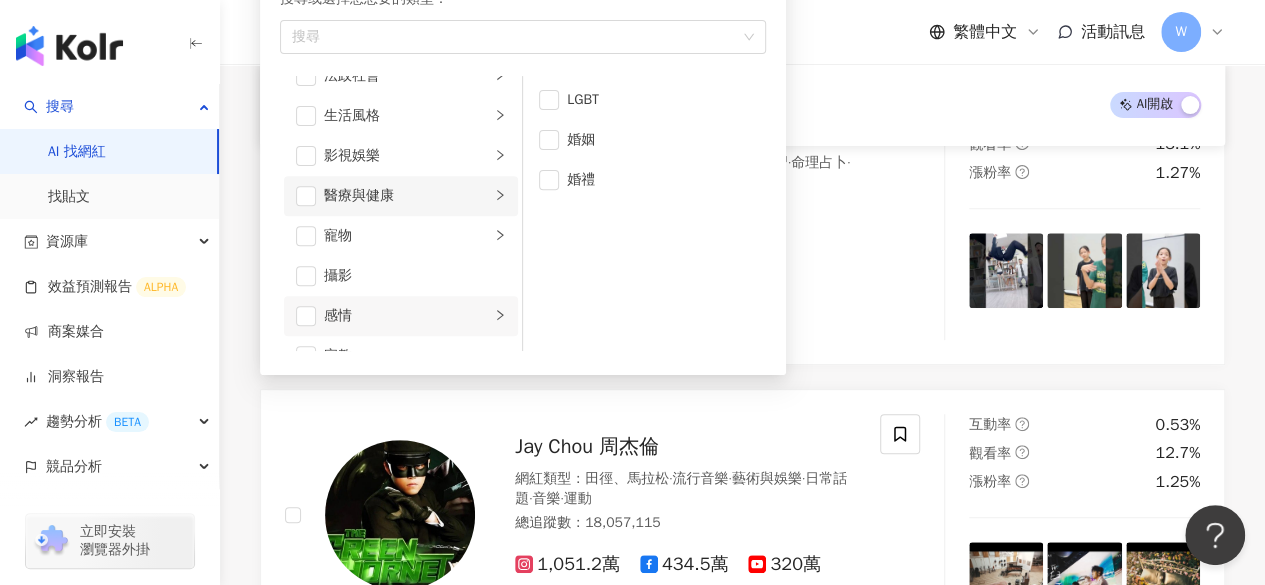 scroll, scrollTop: 392, scrollLeft: 0, axis: vertical 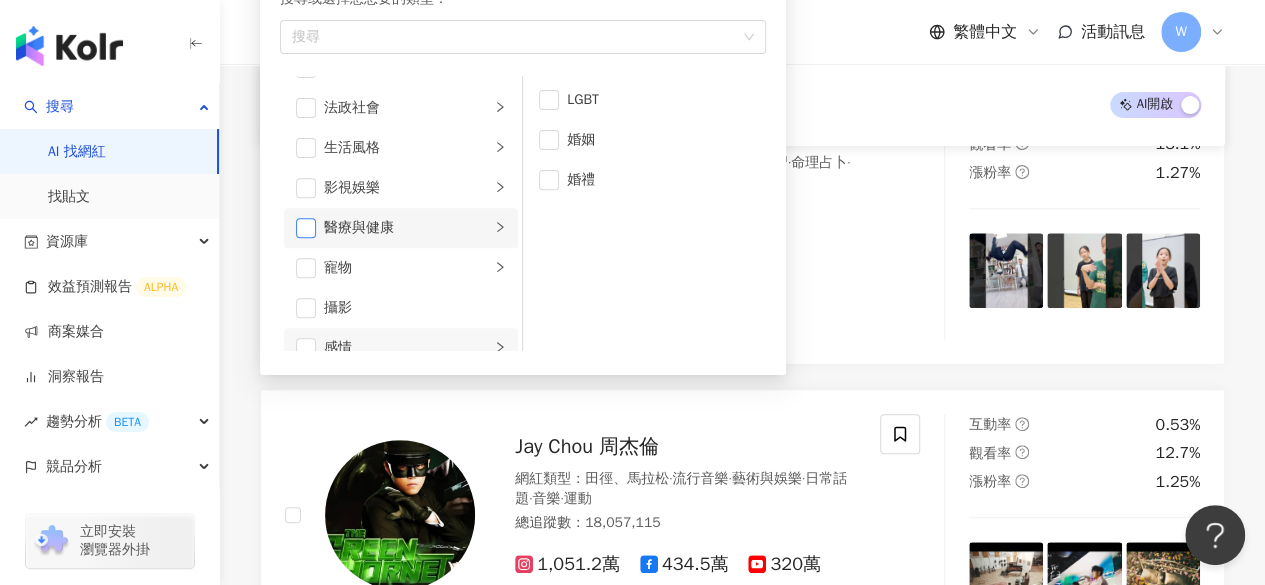 click at bounding box center [306, 228] 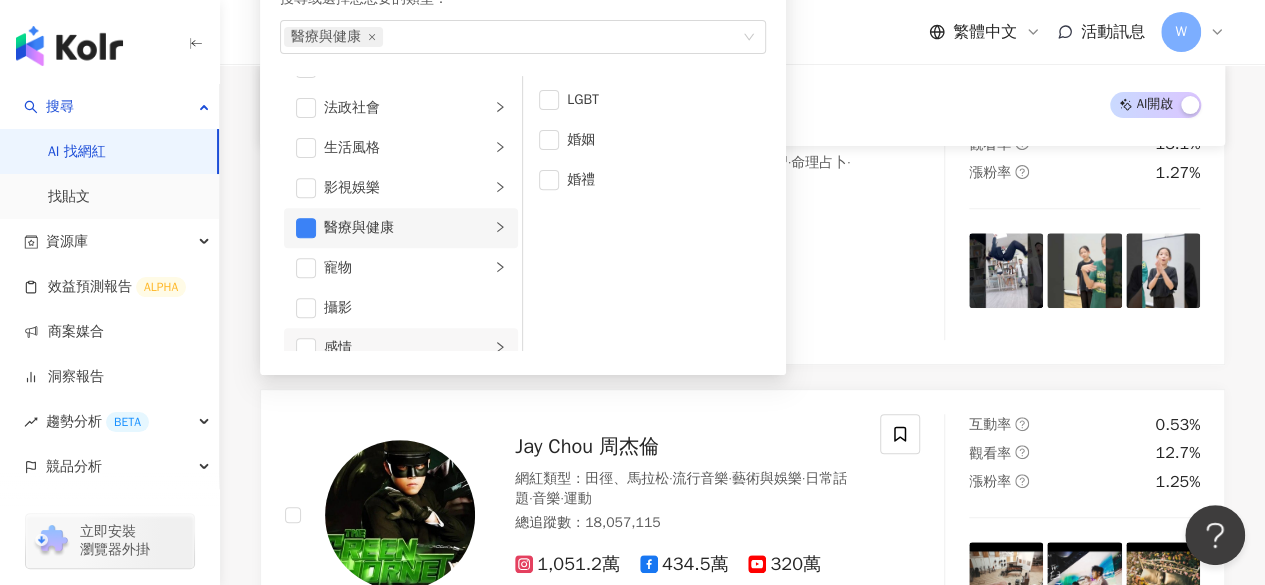 click 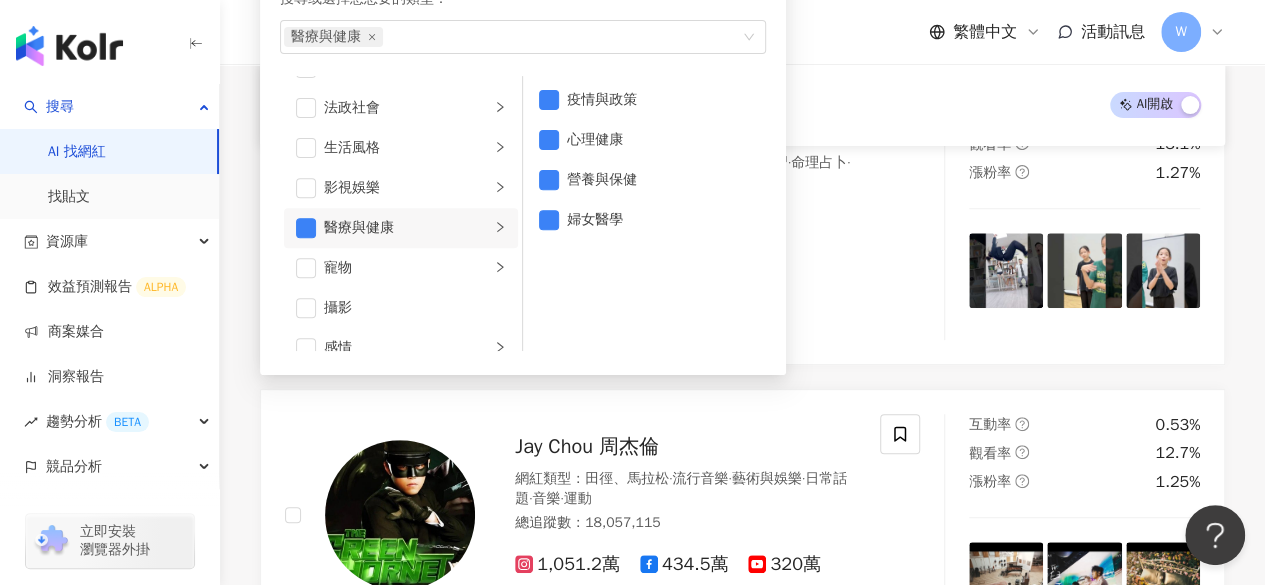 click 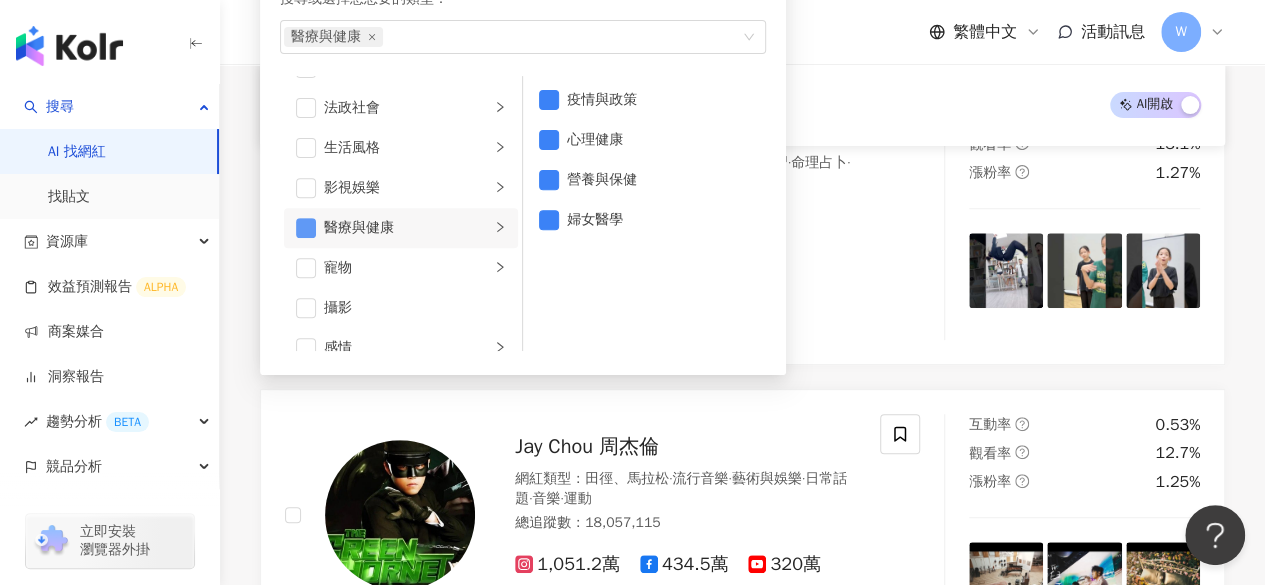 click at bounding box center (306, 228) 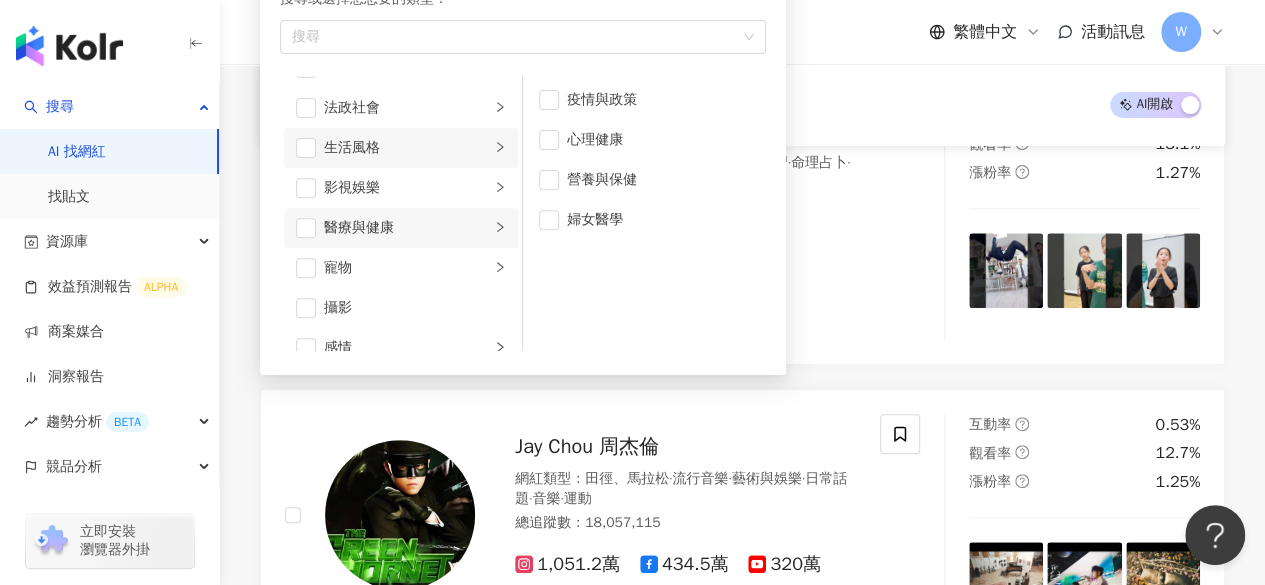 click on "生活風格" at bounding box center (401, 148) 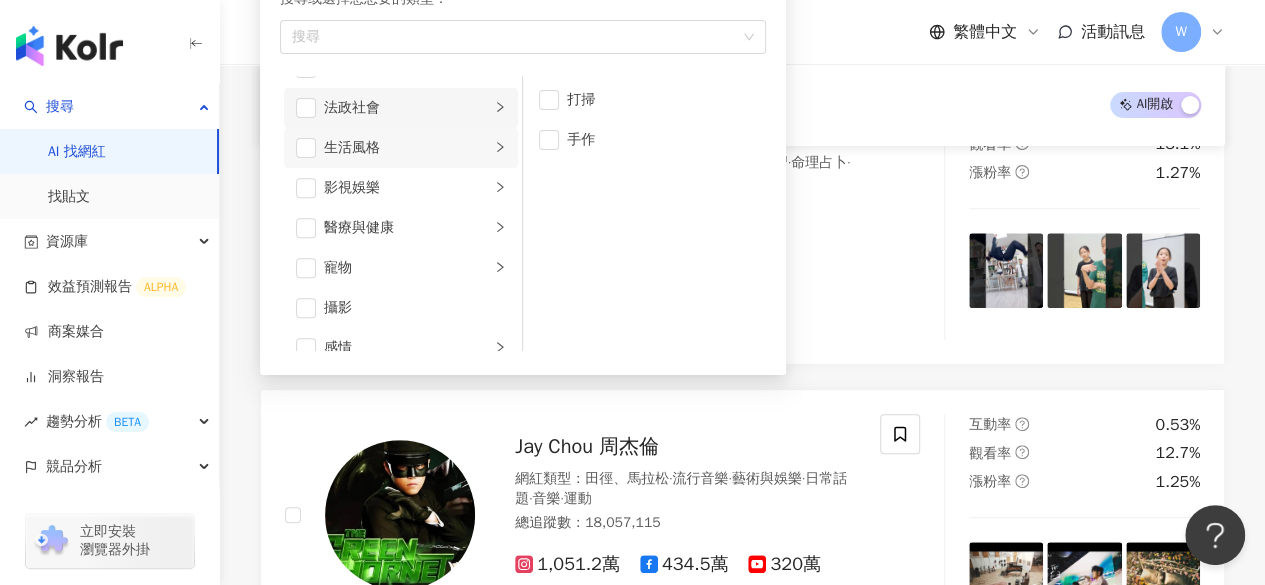 click on "法政社會" at bounding box center (407, 108) 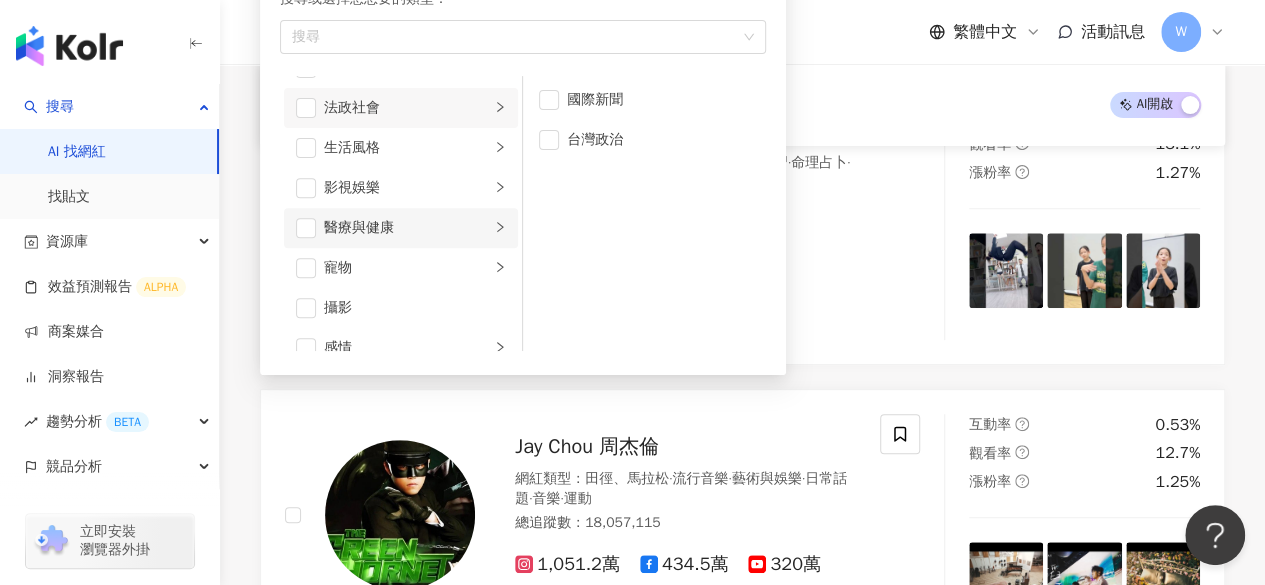 click on "醫療與健康" at bounding box center (401, 228) 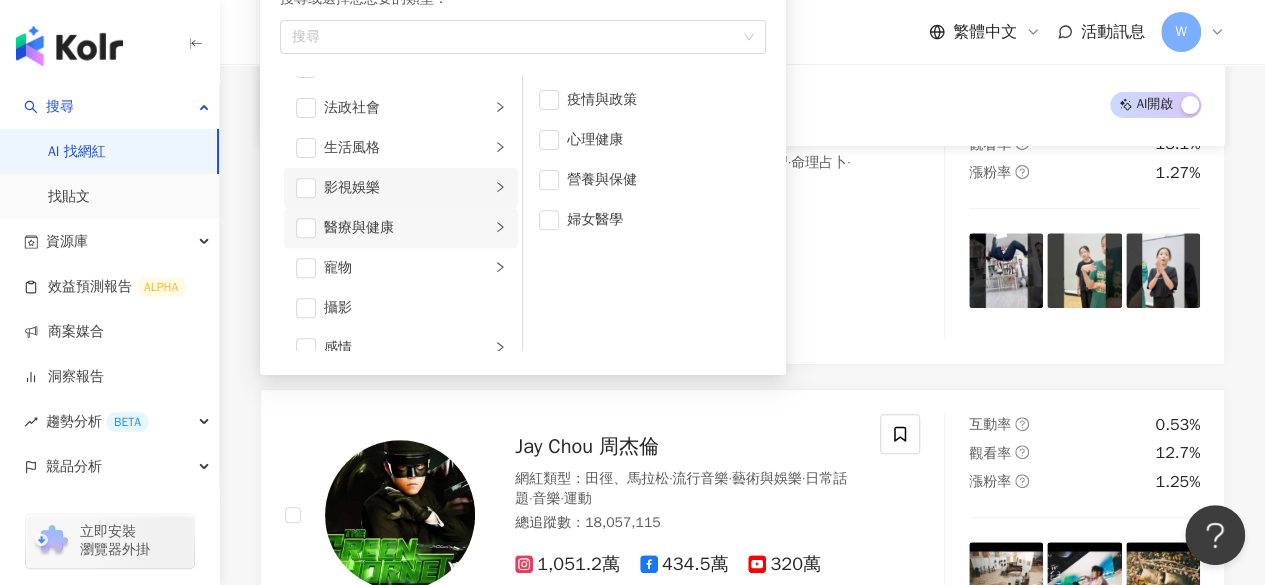 click on "影視娛樂" at bounding box center [407, 188] 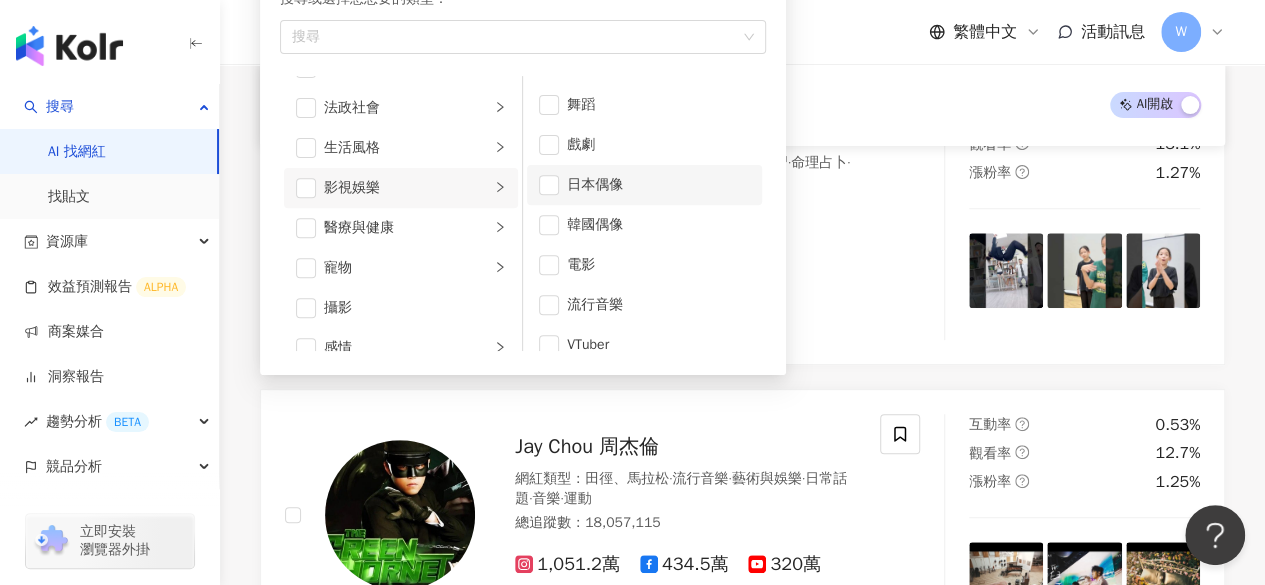 scroll, scrollTop: 52, scrollLeft: 0, axis: vertical 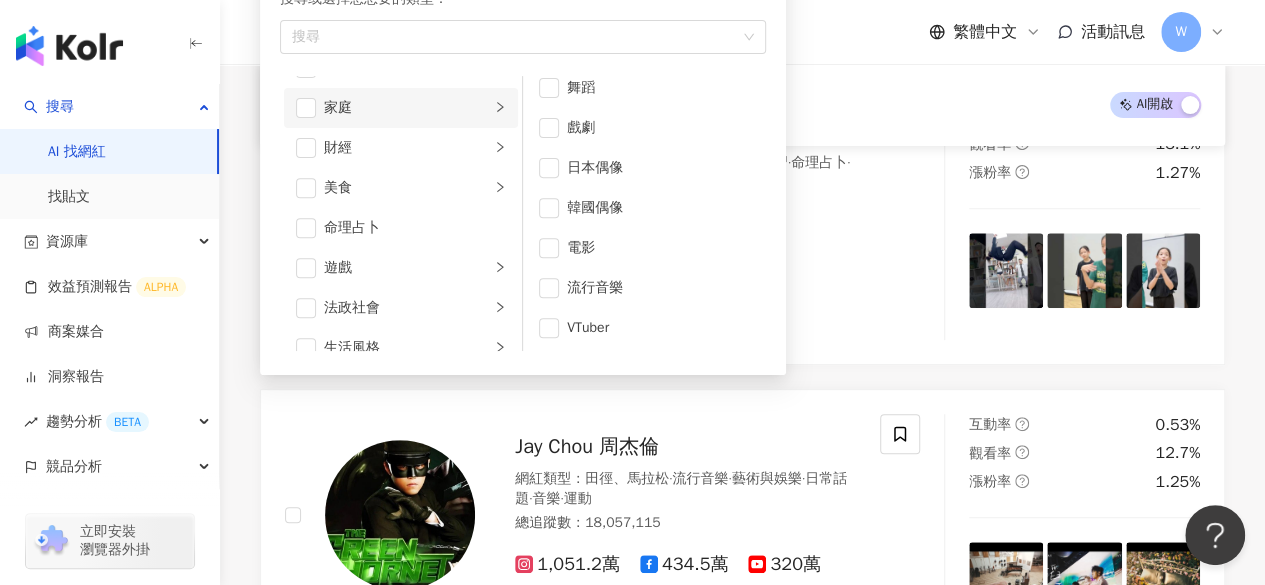 click on "家庭" at bounding box center (401, 108) 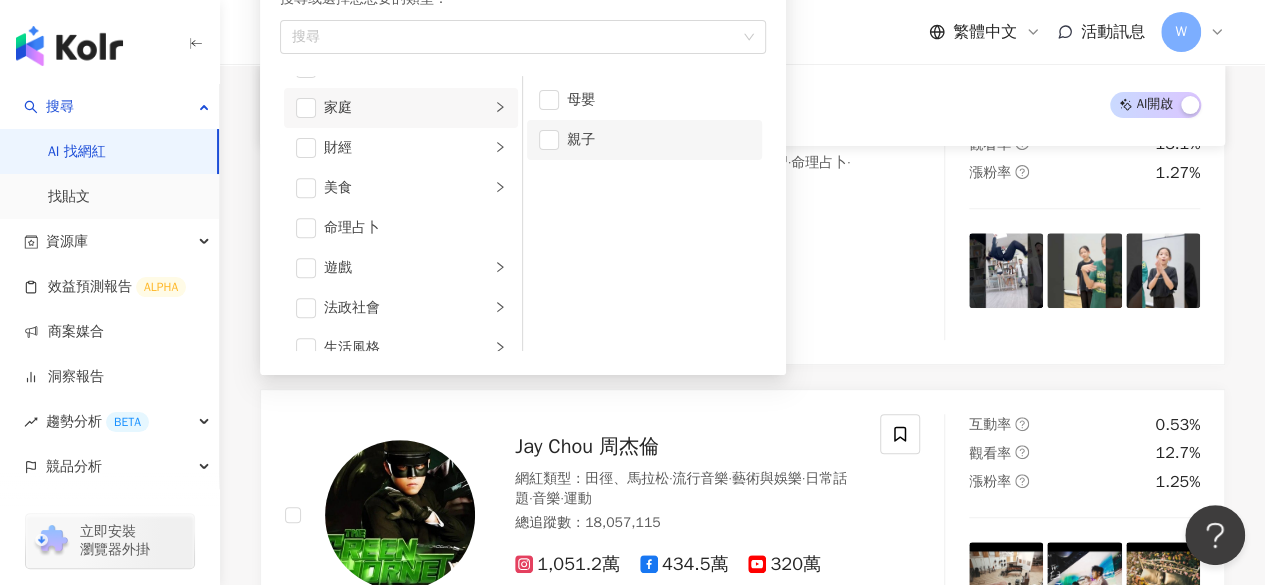 drag, startPoint x: 547, startPoint y: 103, endPoint x: 554, endPoint y: 123, distance: 21.189621 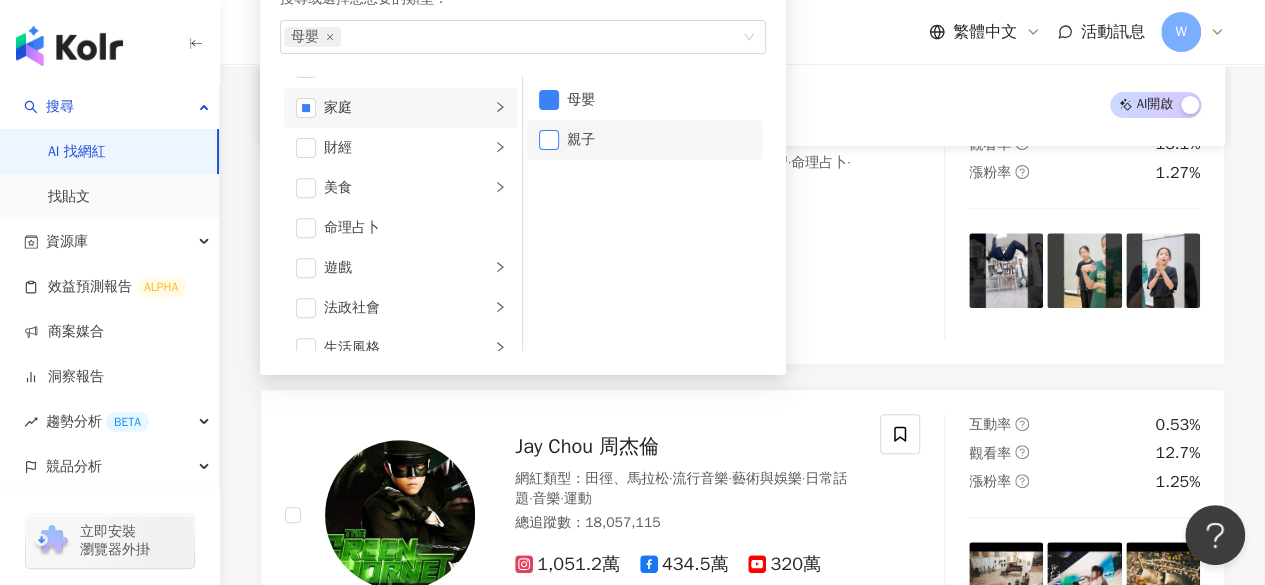 click at bounding box center (549, 140) 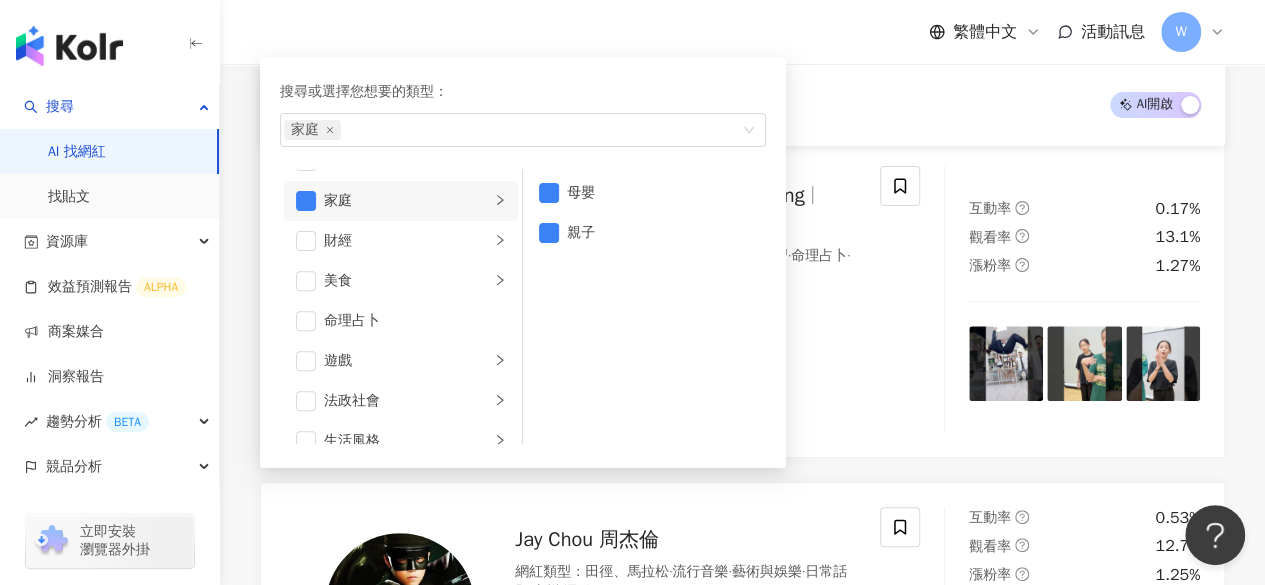 scroll, scrollTop: 100, scrollLeft: 0, axis: vertical 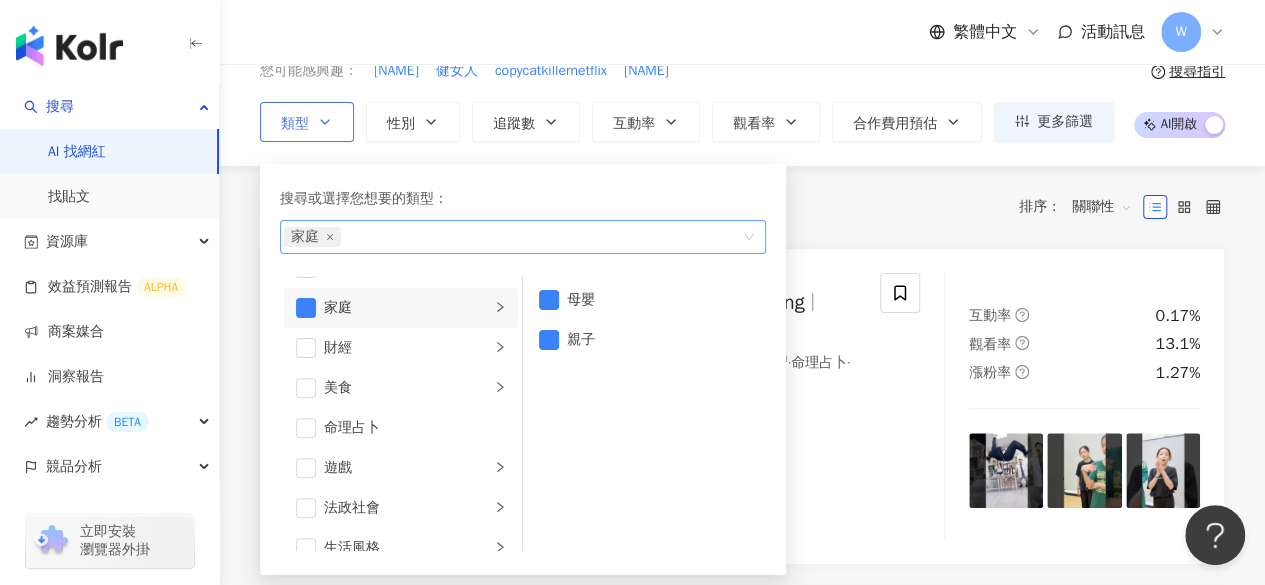 click on "家庭" at bounding box center [523, 237] 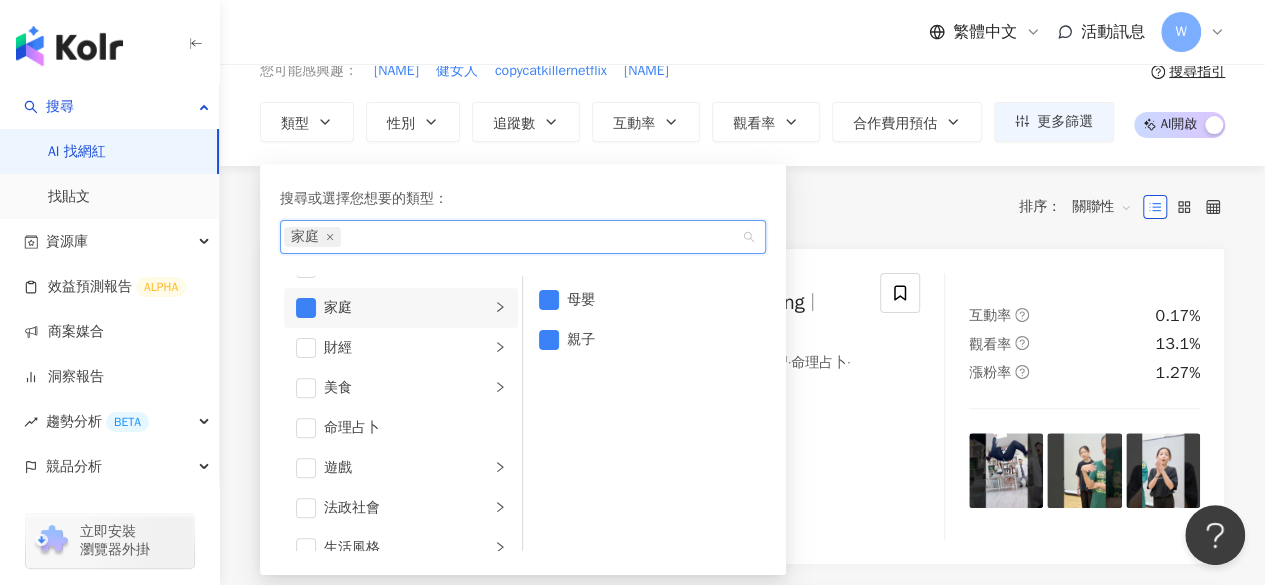 click on "共  10,000+  筆 條件 ： YouTube 重置 排序： 關聯性" at bounding box center [742, 207] 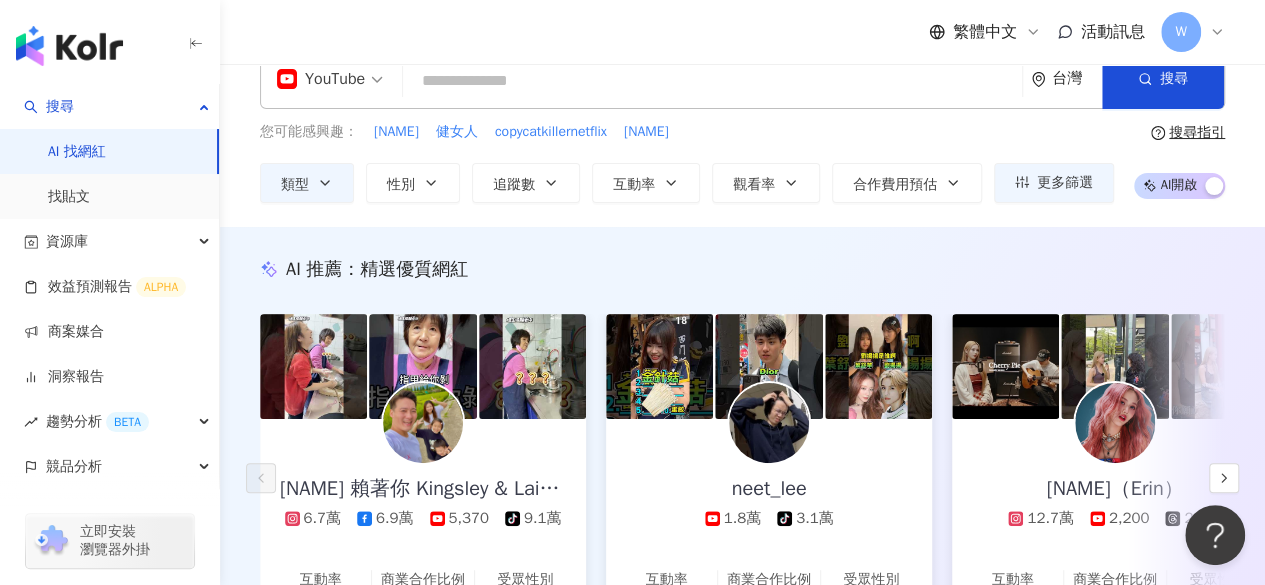 scroll, scrollTop: 0, scrollLeft: 0, axis: both 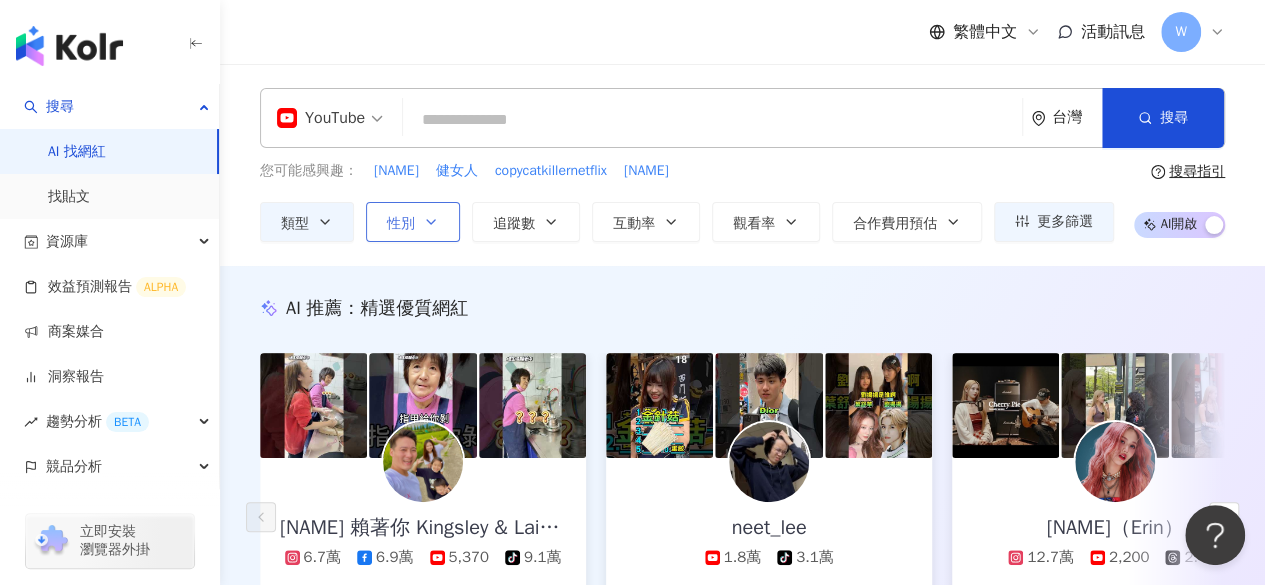 click on "性別" at bounding box center [401, 224] 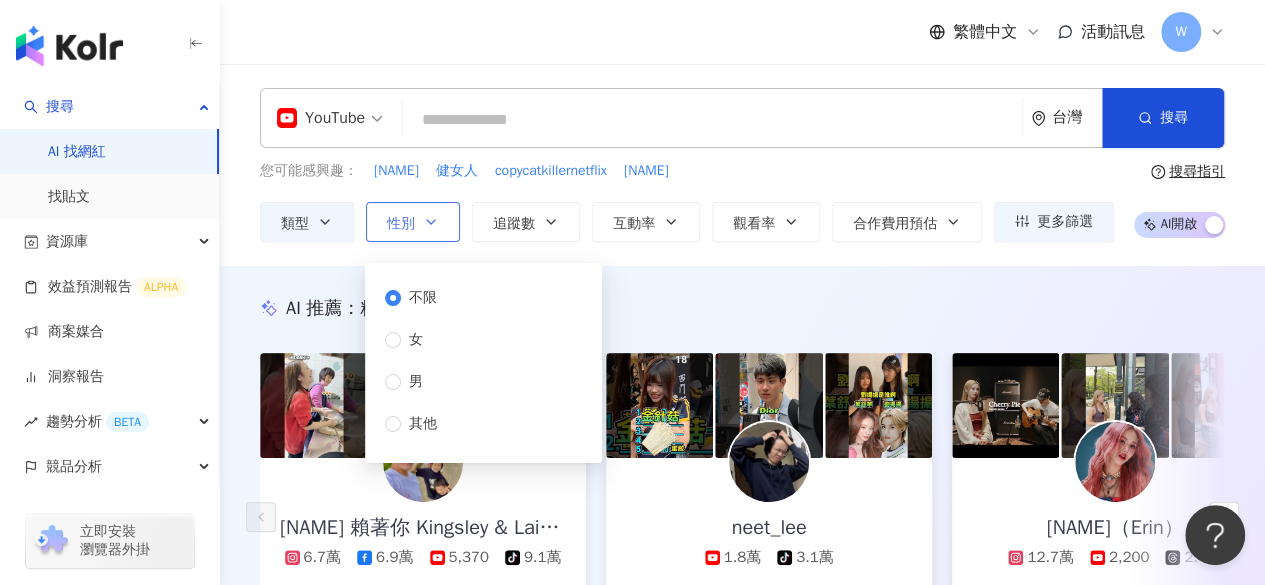 click on "性別" at bounding box center [401, 224] 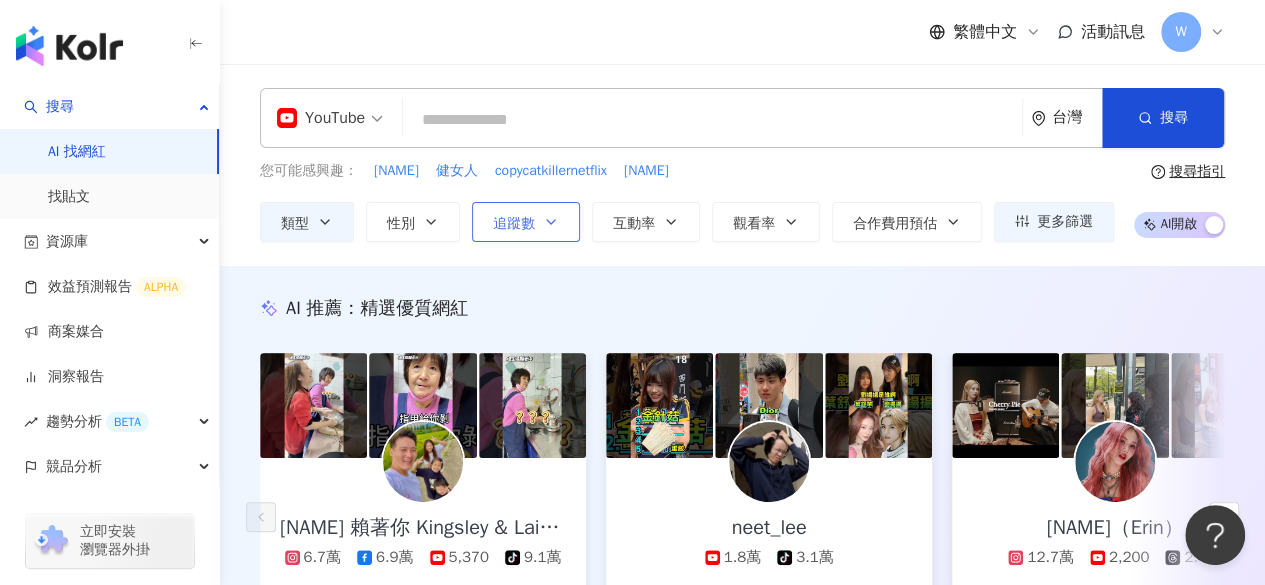 click on "追蹤數" at bounding box center [514, 224] 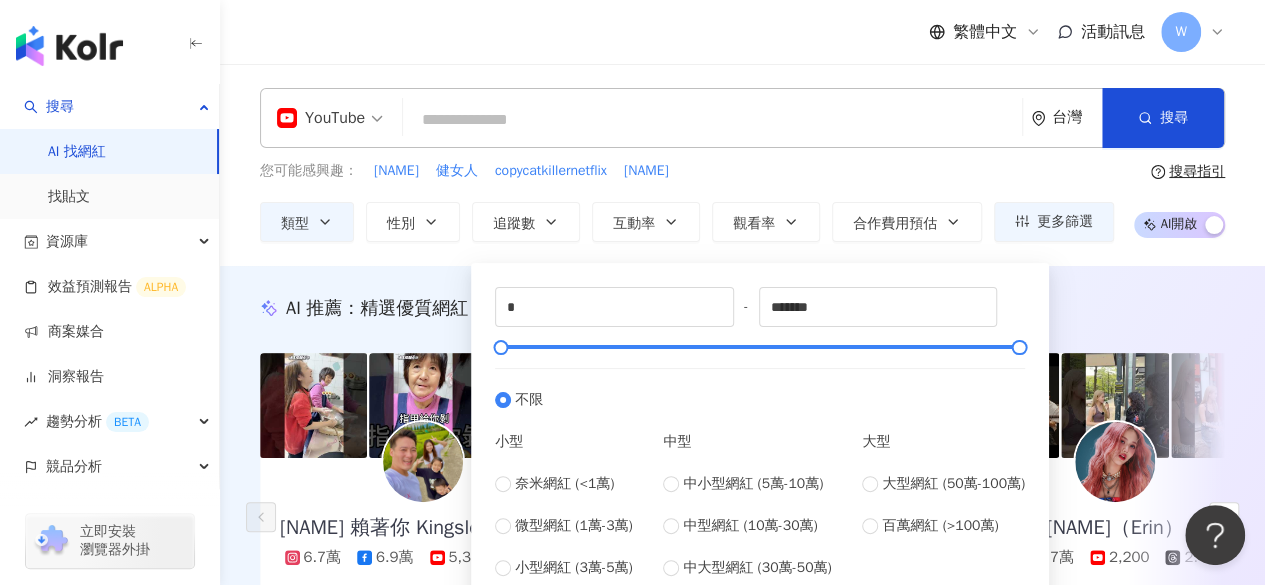 scroll, scrollTop: 100, scrollLeft: 0, axis: vertical 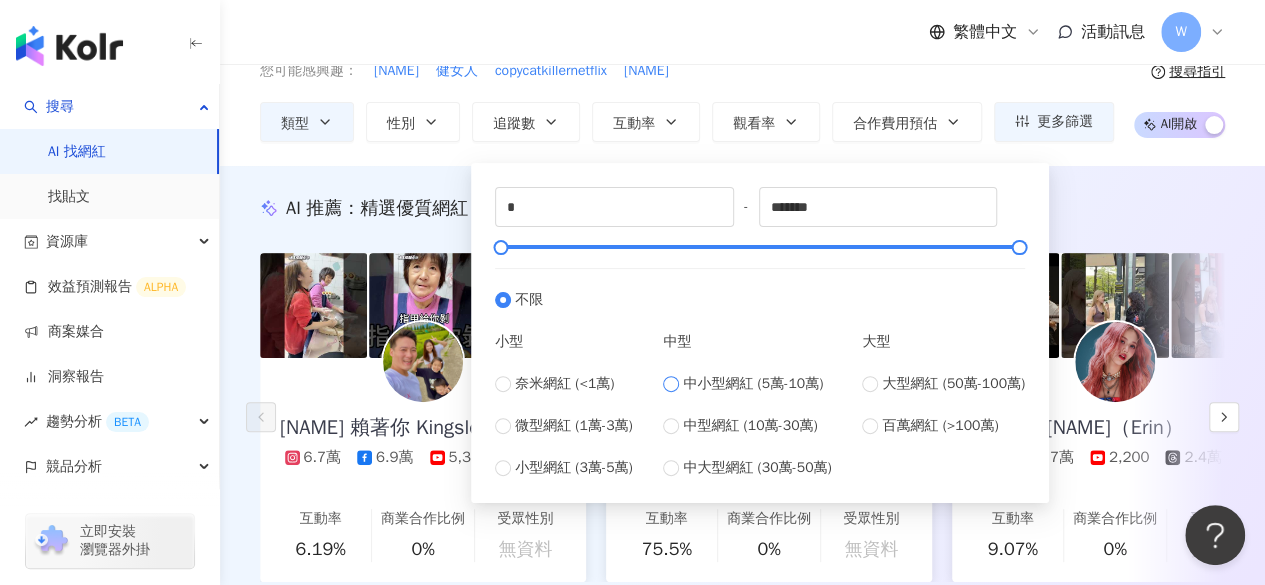 click on "中小型網紅 (5萬-10萬)" at bounding box center (753, 384) 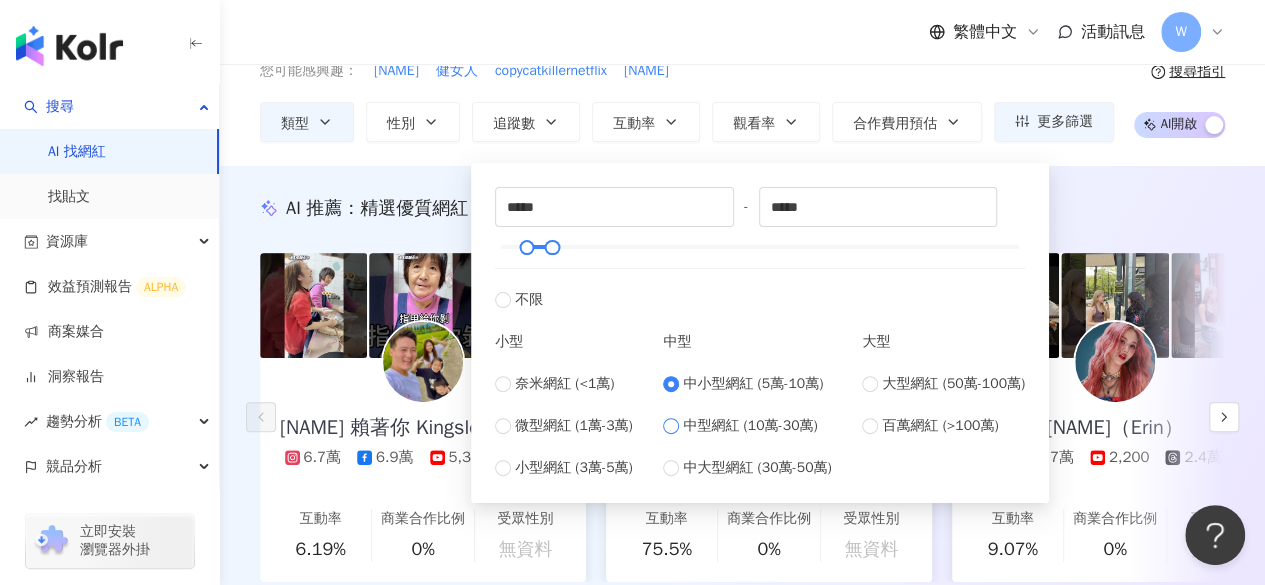 click on "中型網紅 (10萬-30萬)" at bounding box center (750, 426) 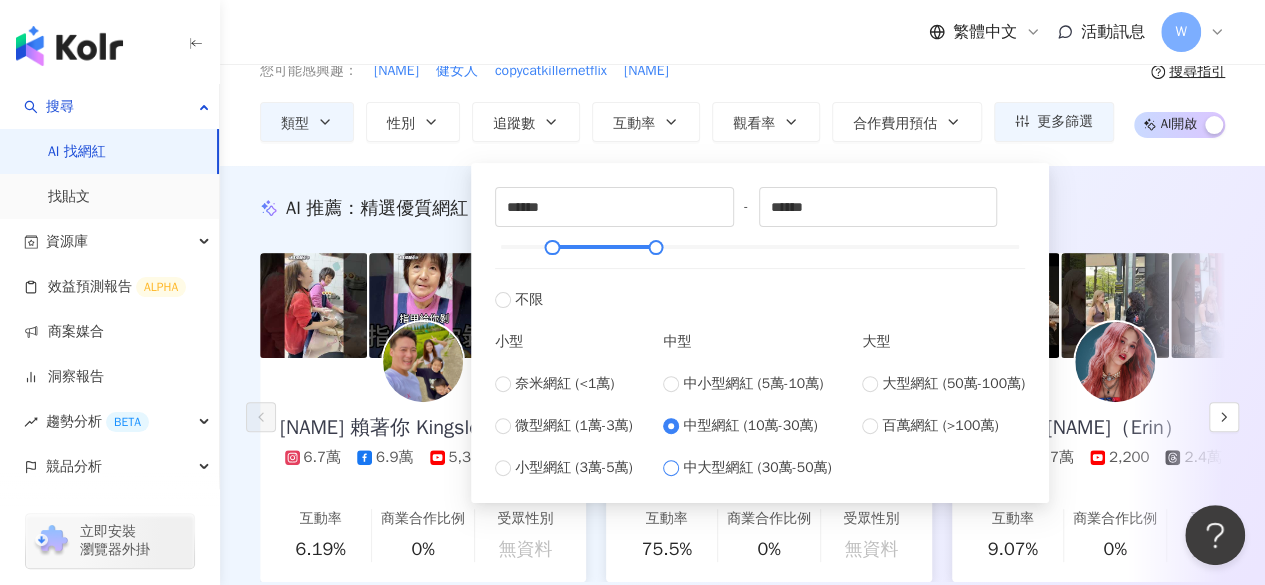 click on "中大型網紅 (30萬-50萬)" at bounding box center [757, 468] 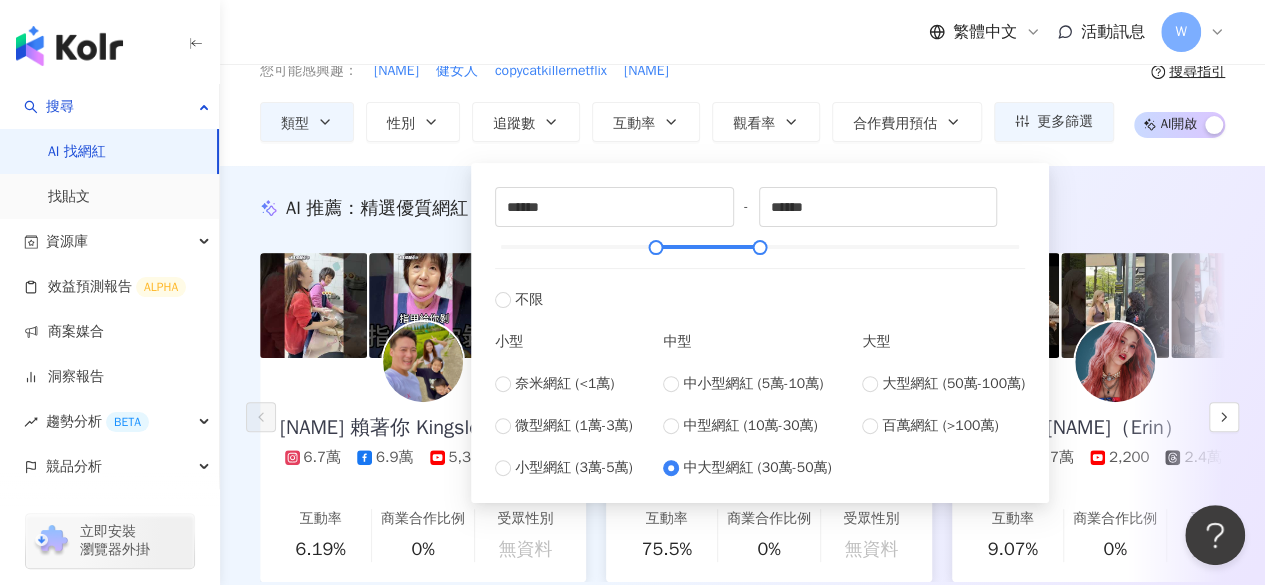 click on "中小型網紅 (5萬-10萬) 中型網紅 (10萬-30萬) 中大型網紅 (30萬-50萬)" at bounding box center (747, 426) 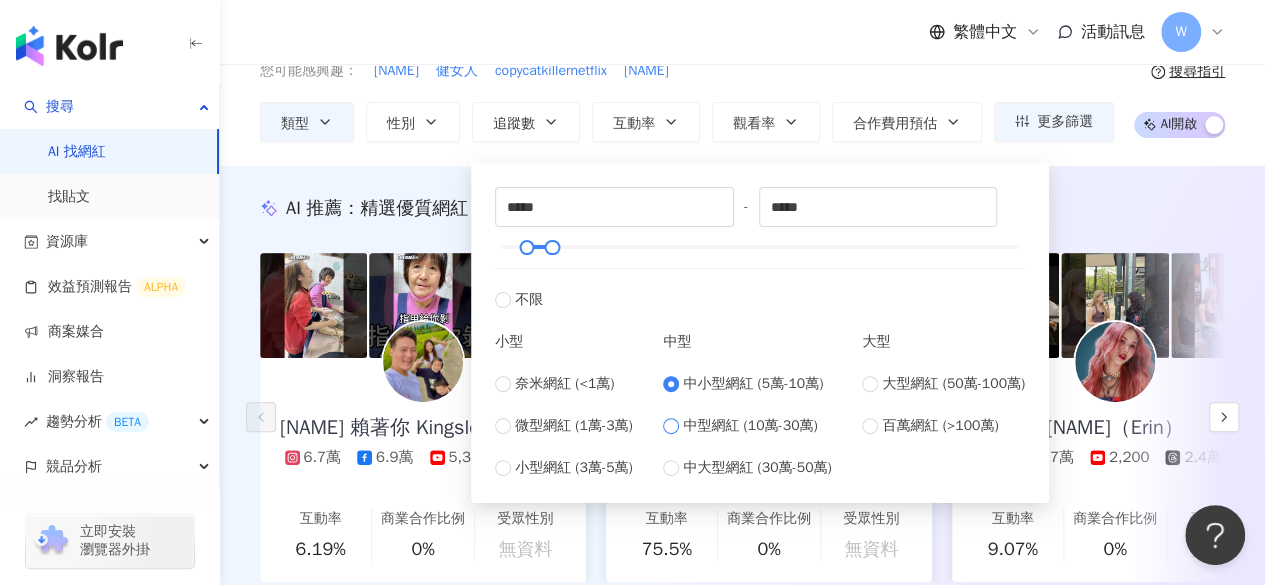 click on "中型網紅 (10萬-30萬)" at bounding box center (750, 426) 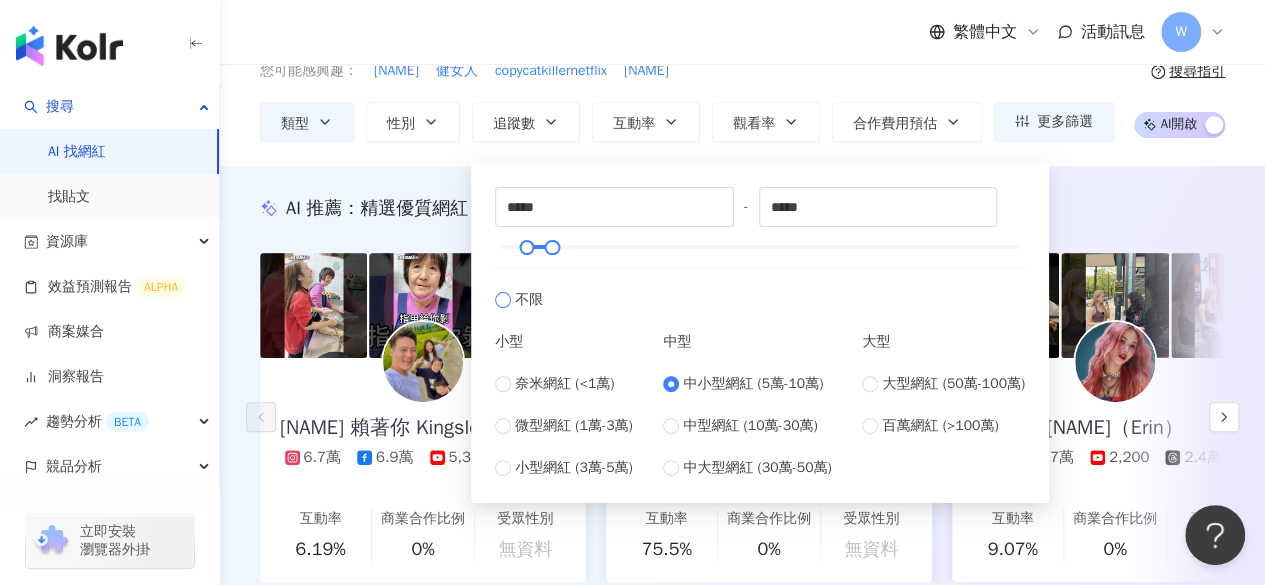 type on "******" 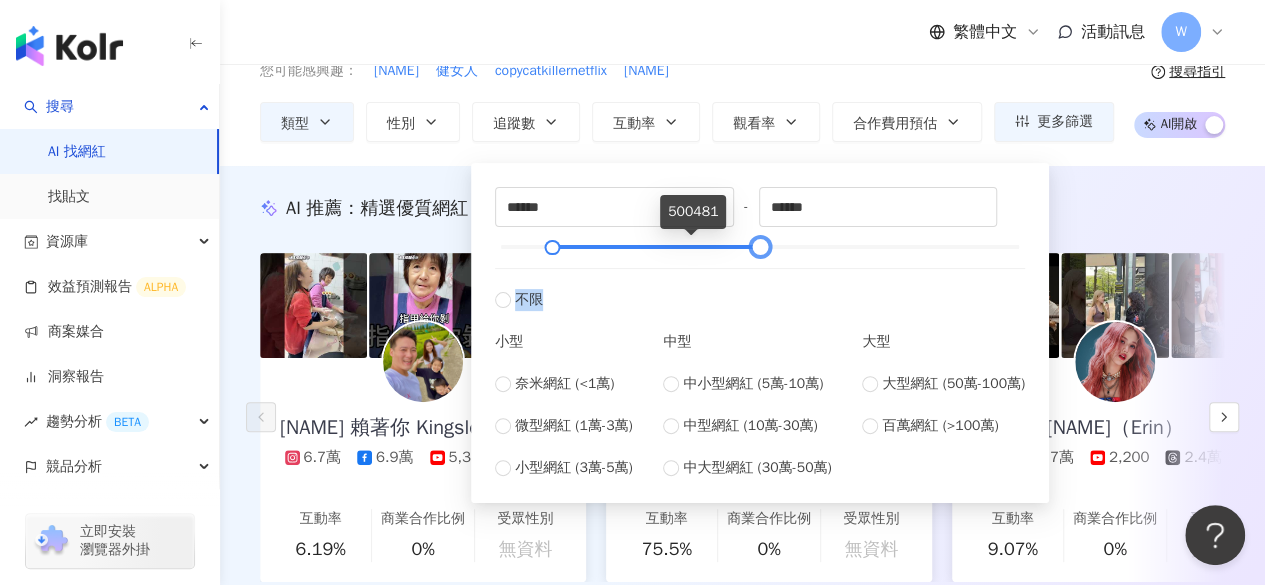 type on "******" 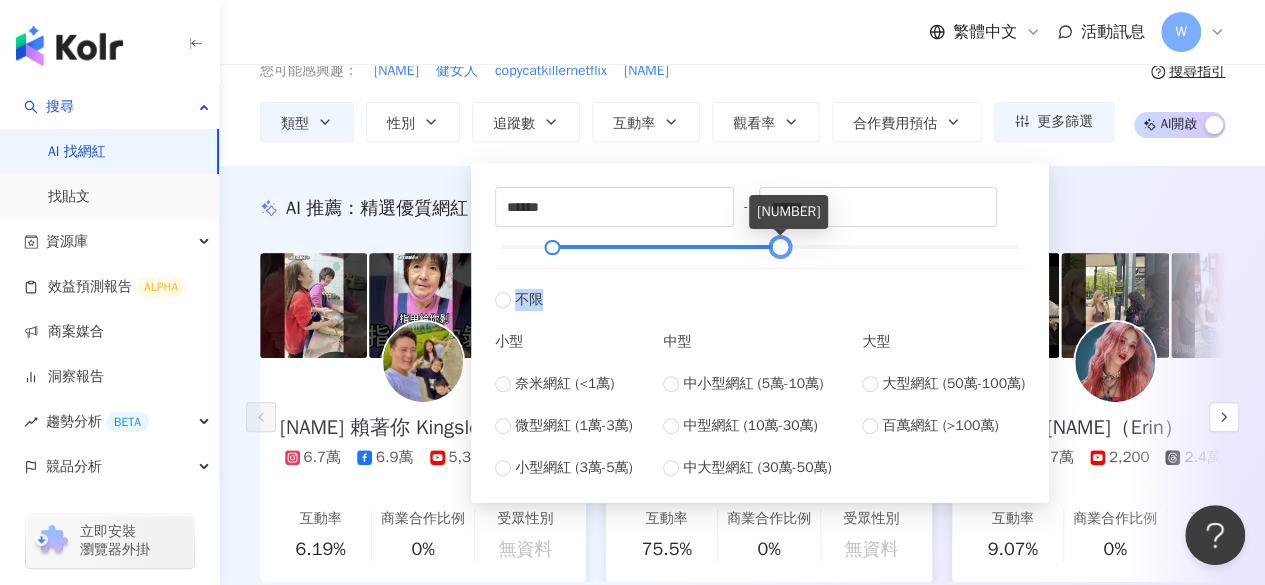 drag, startPoint x: 654, startPoint y: 251, endPoint x: 778, endPoint y: 259, distance: 124.2578 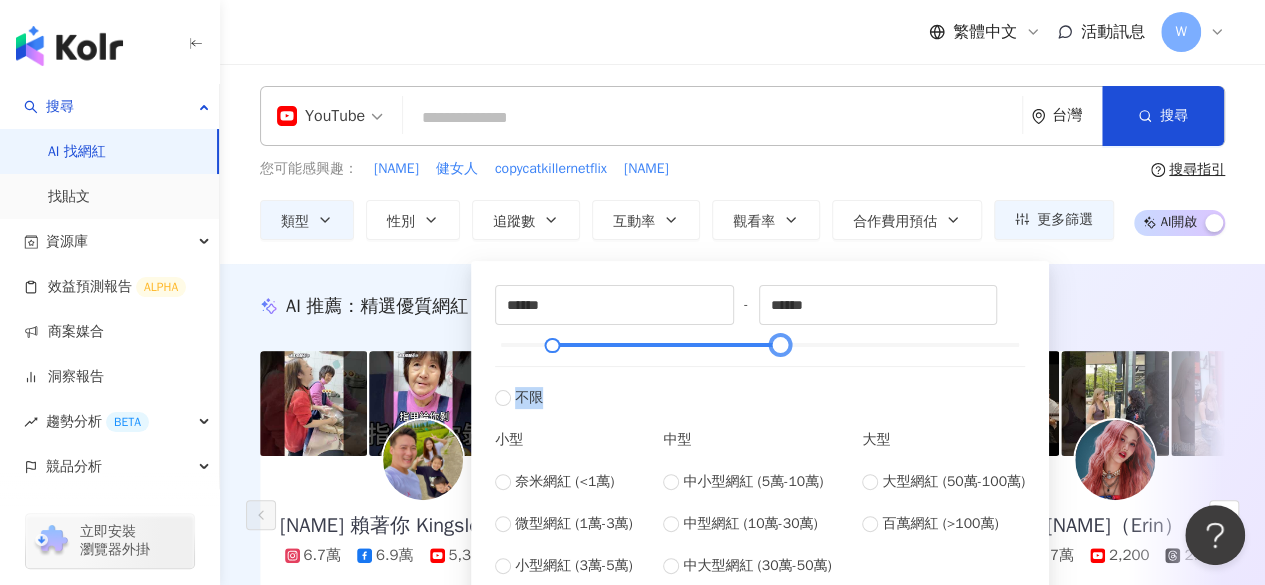 scroll, scrollTop: 0, scrollLeft: 0, axis: both 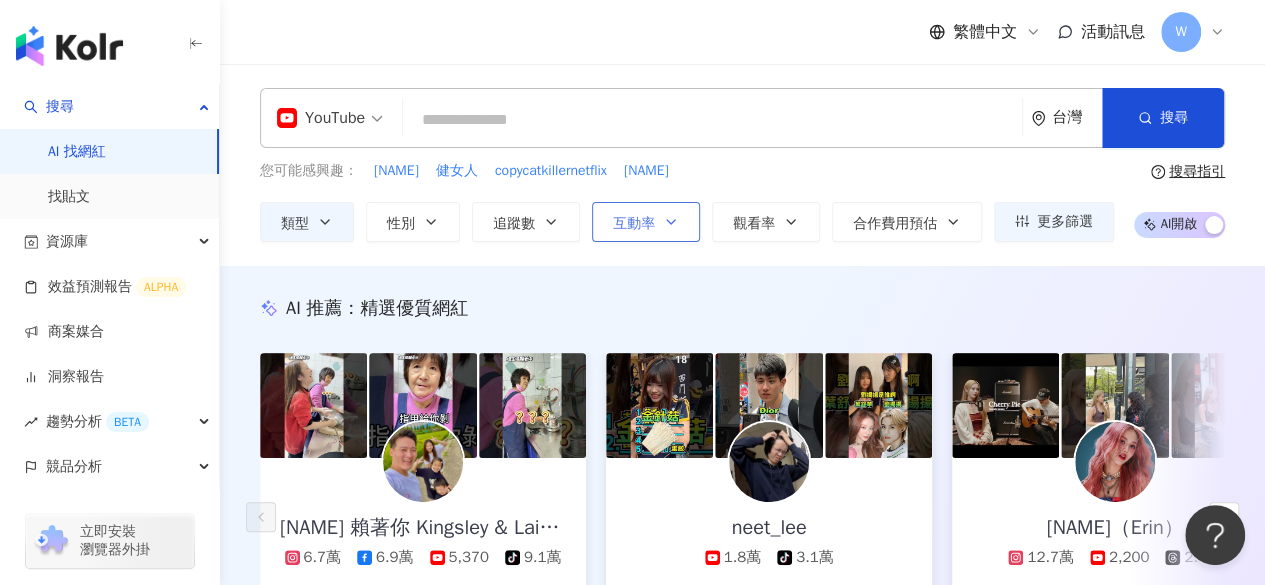 click 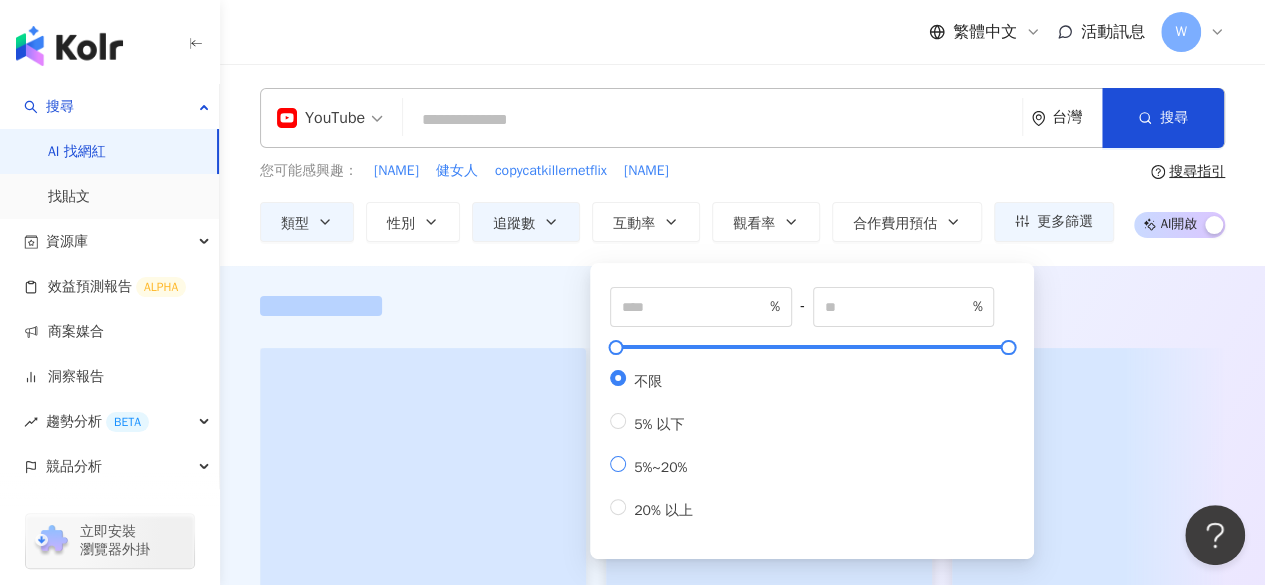 click on "5%~20%" at bounding box center (660, 467) 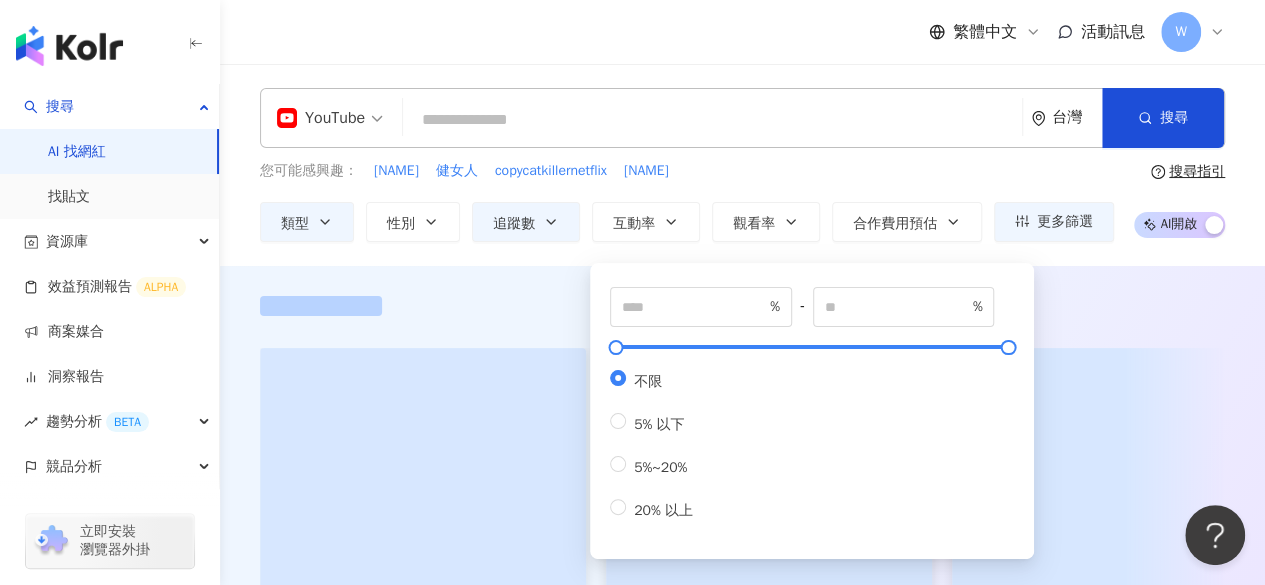 type on "*" 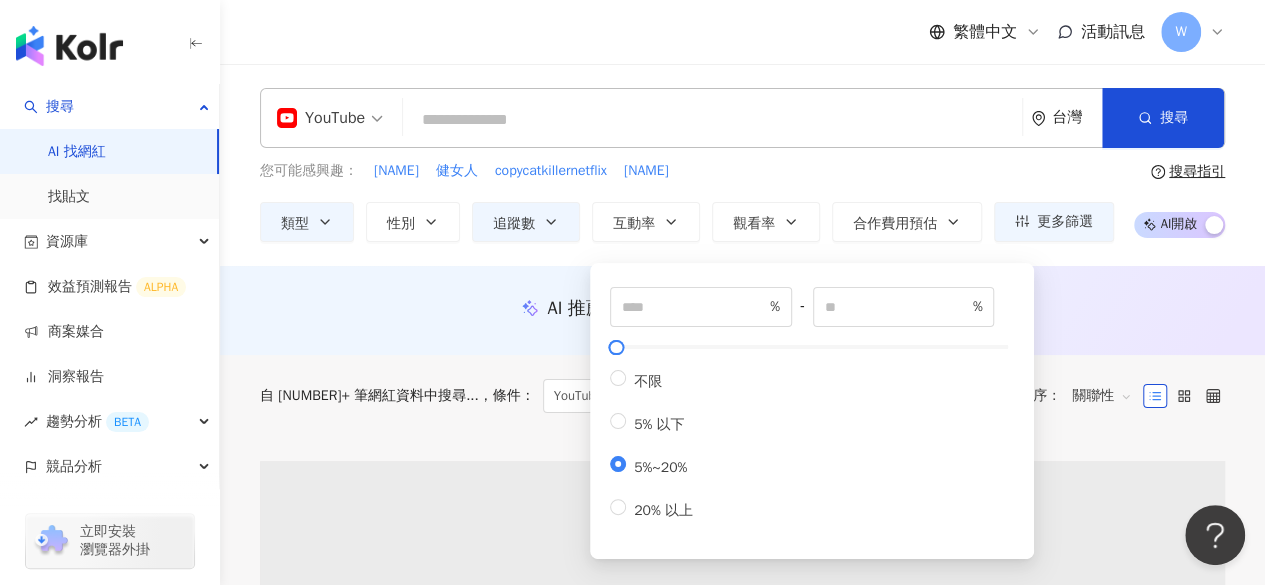 click at bounding box center (712, 120) 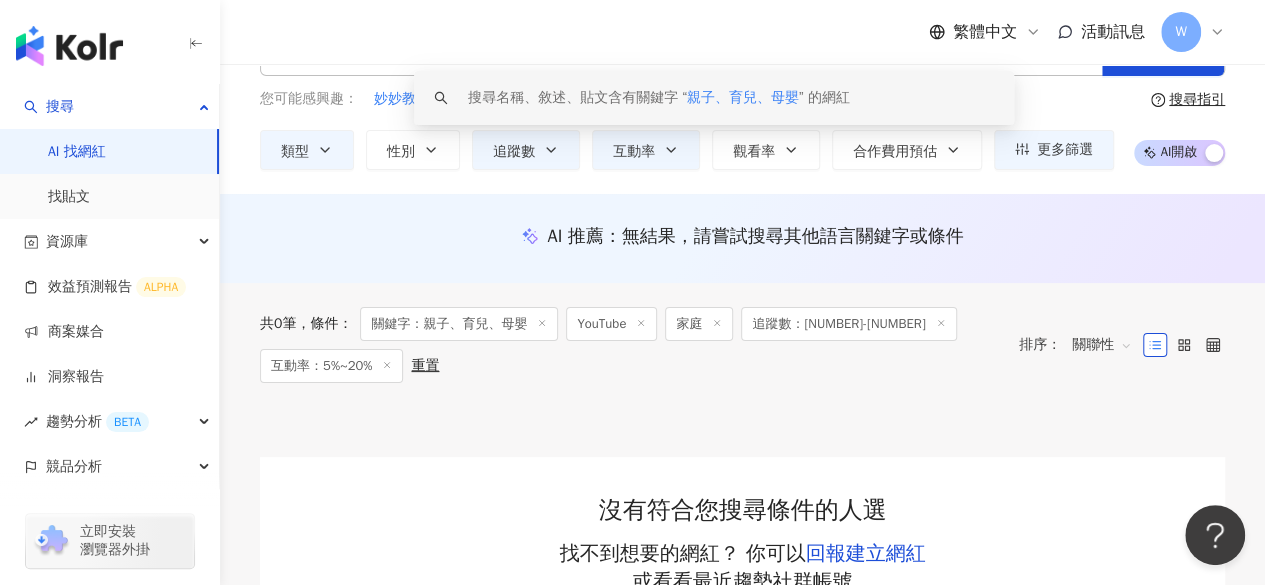 scroll, scrollTop: 0, scrollLeft: 0, axis: both 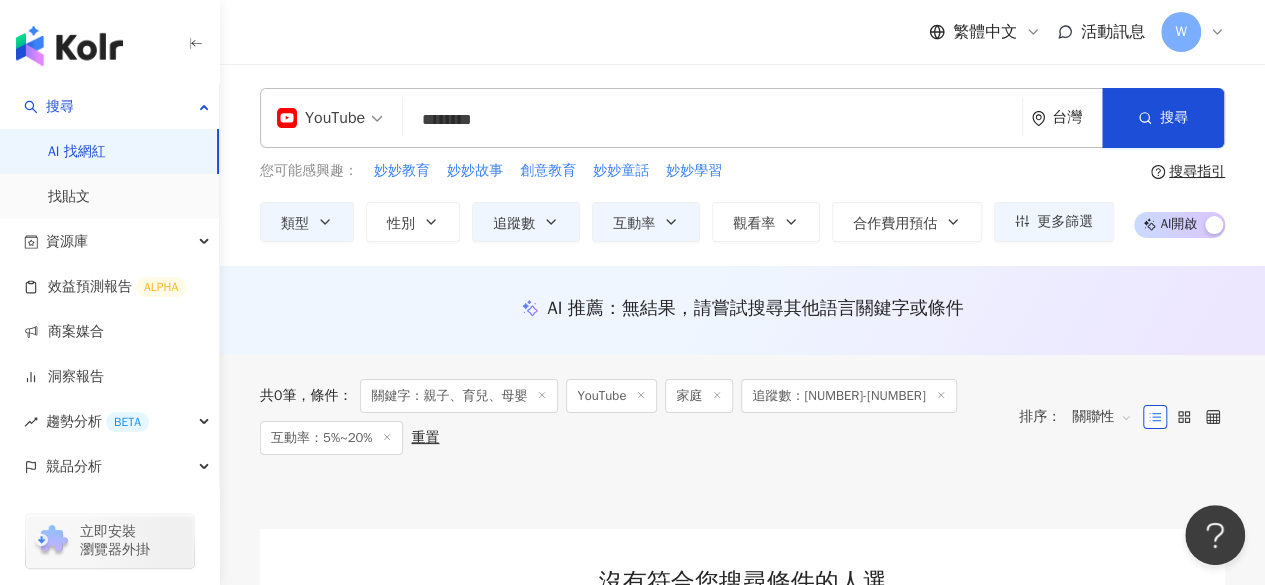 click on "AI 推薦 ： 無結果，請嘗試搜尋其他語言關鍵字或條件" at bounding box center [742, 314] 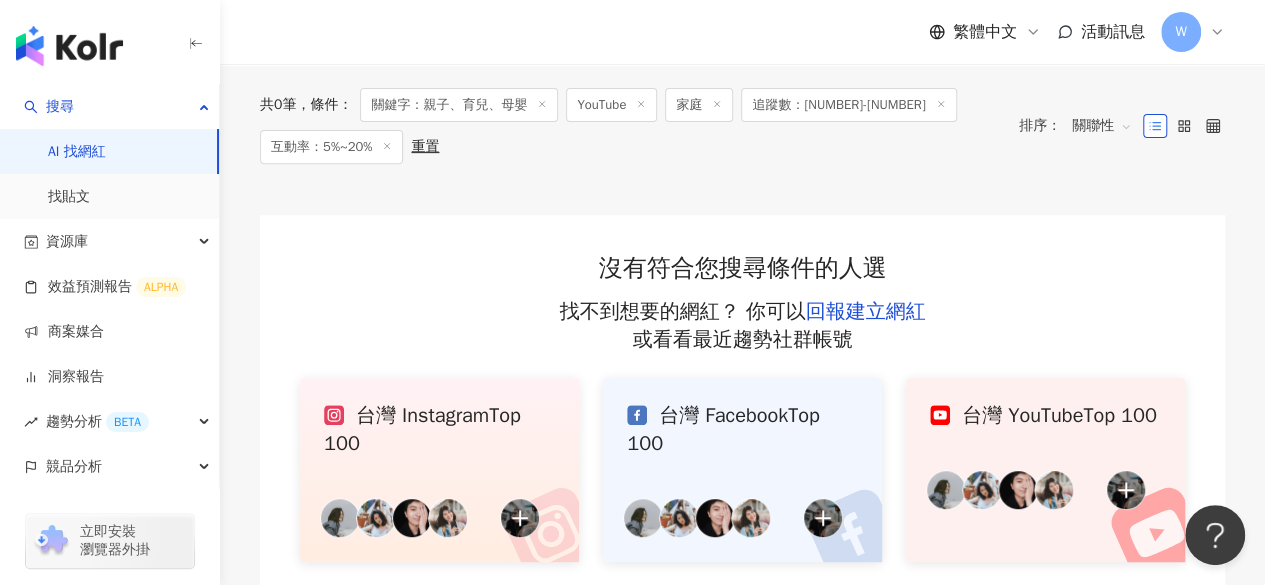 scroll, scrollTop: 0, scrollLeft: 0, axis: both 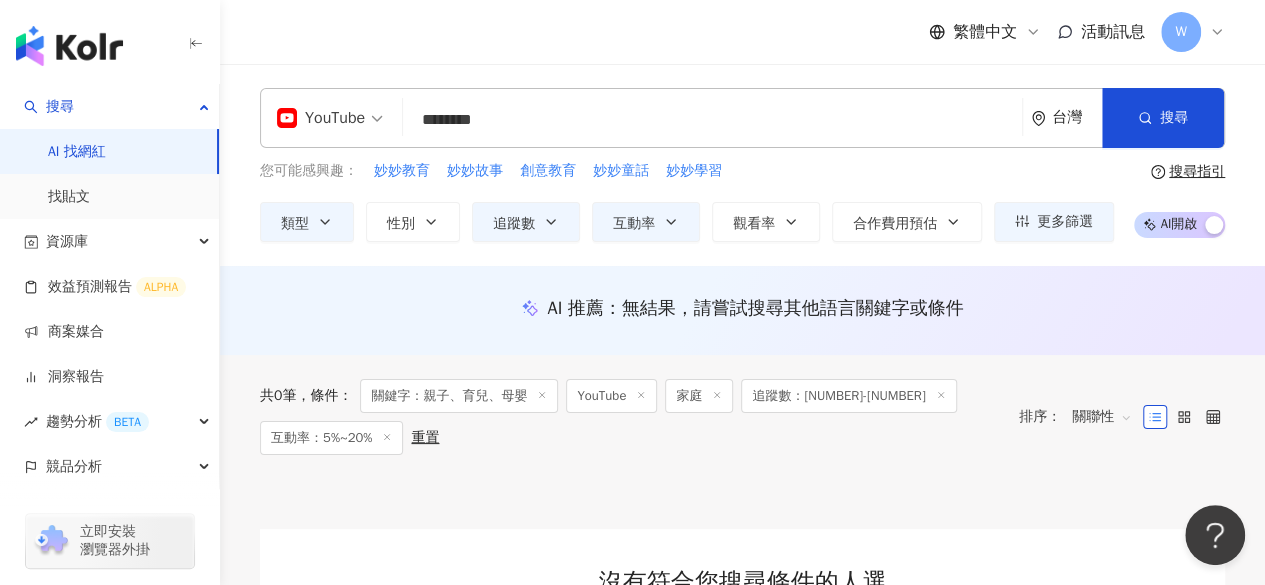 click on "********" at bounding box center (712, 120) 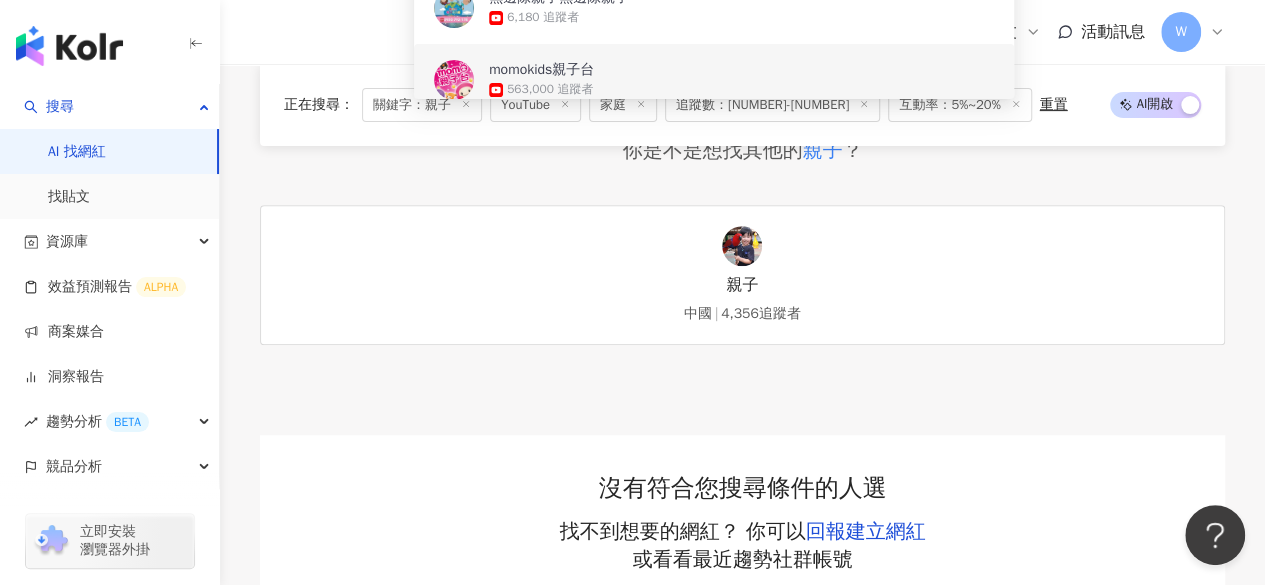 scroll, scrollTop: 0, scrollLeft: 0, axis: both 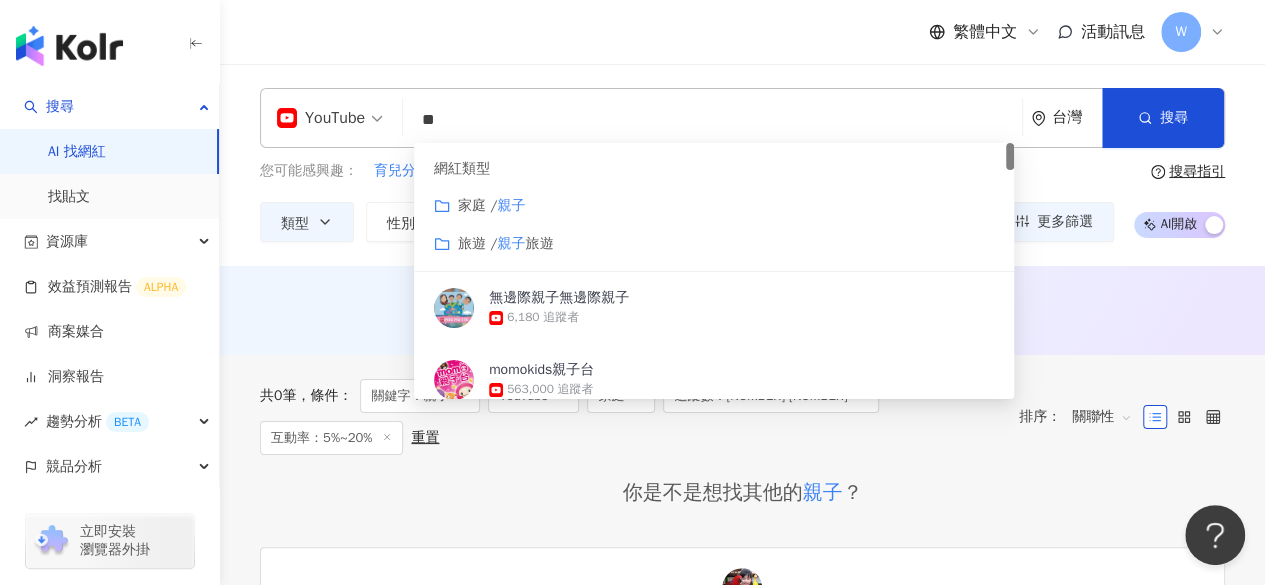 type on "*" 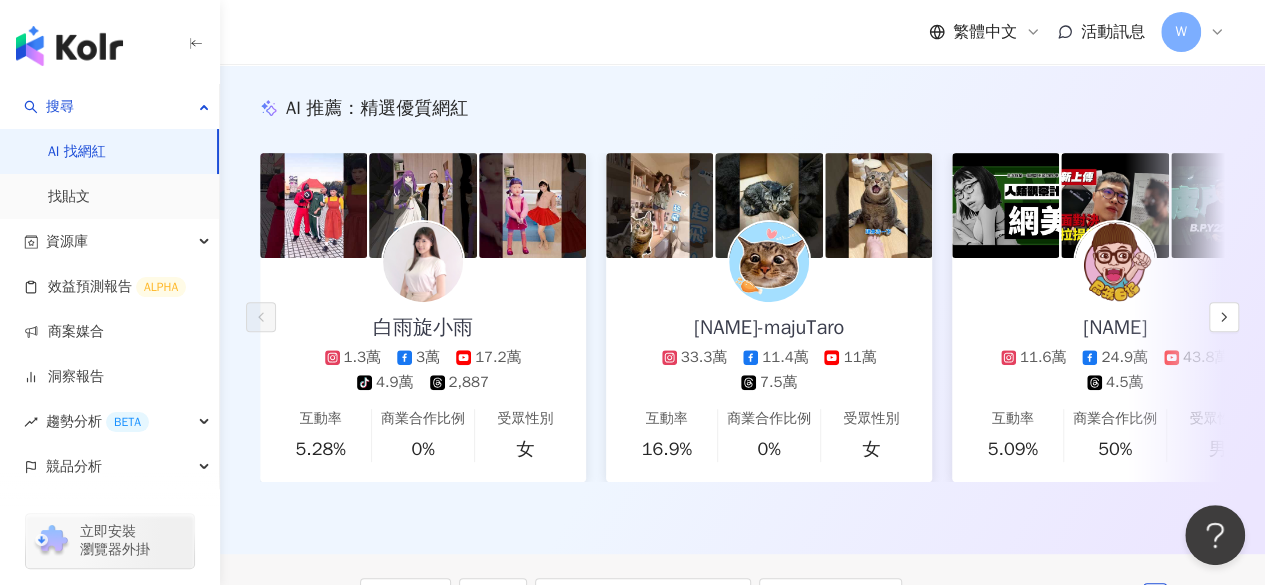scroll, scrollTop: 0, scrollLeft: 0, axis: both 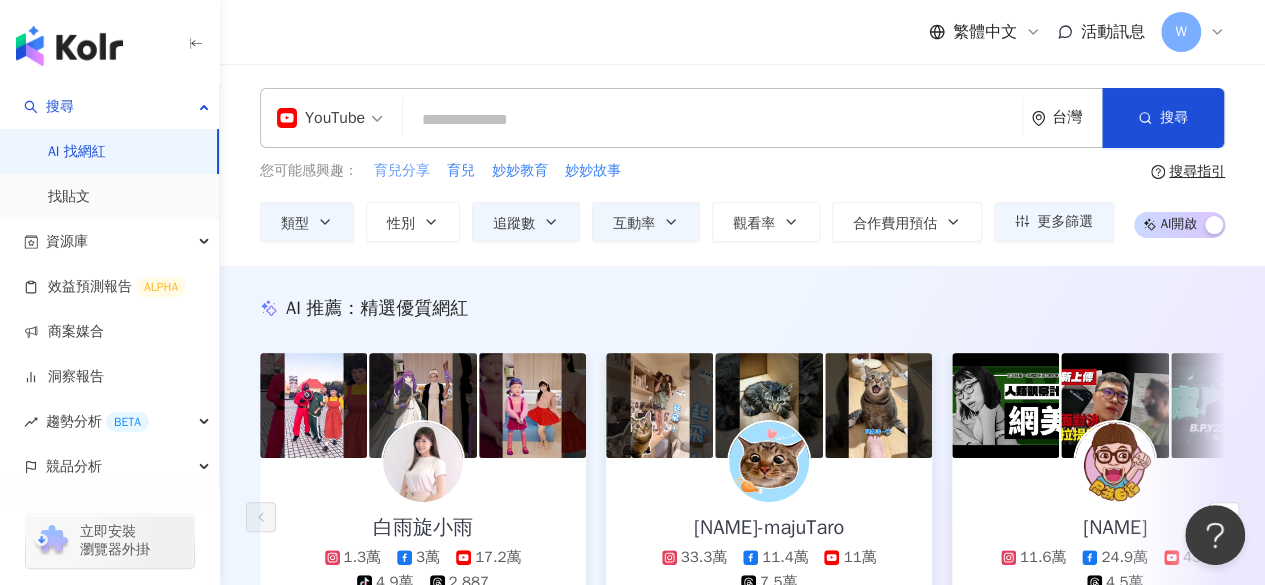 click on "育兒分享" at bounding box center [402, 171] 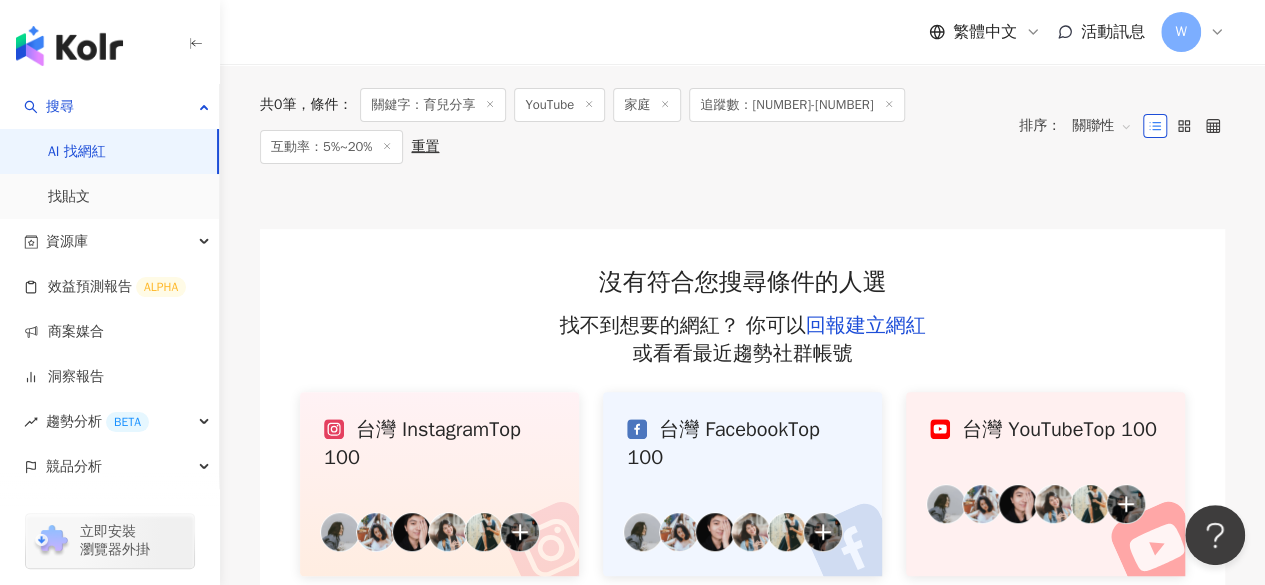 scroll, scrollTop: 0, scrollLeft: 0, axis: both 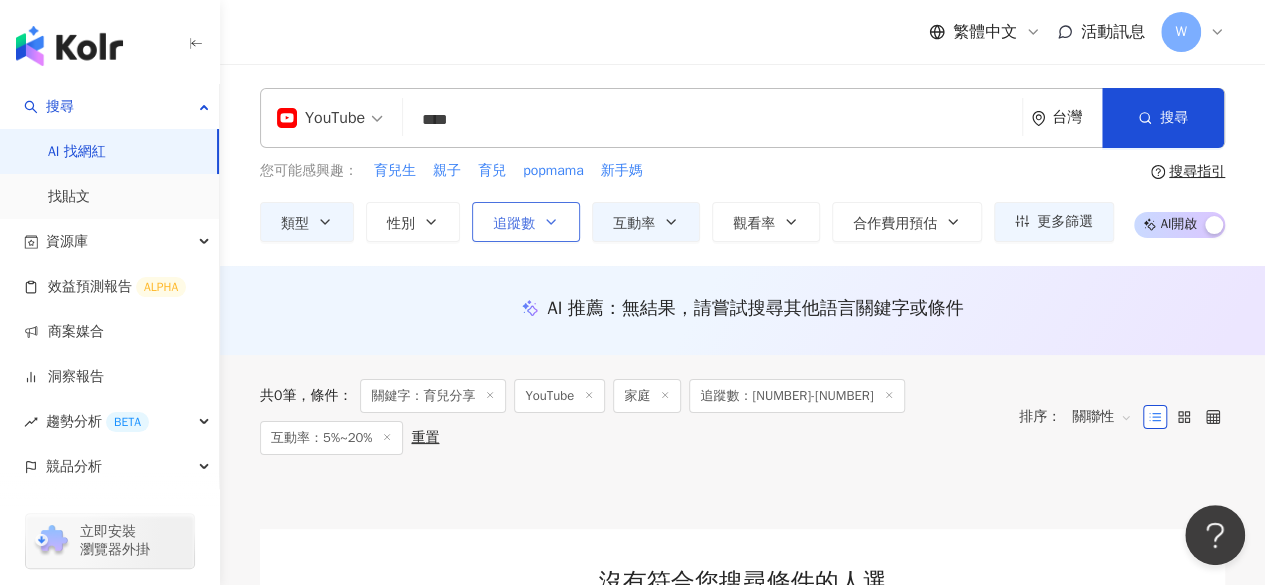 click on "追蹤數" at bounding box center (526, 222) 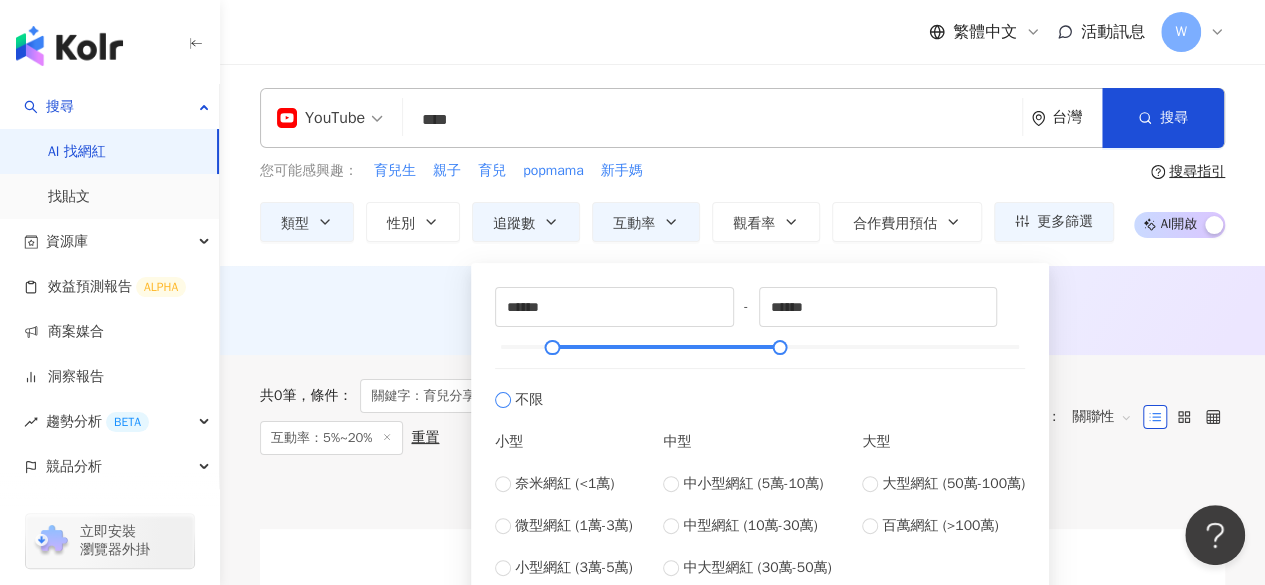 type on "*" 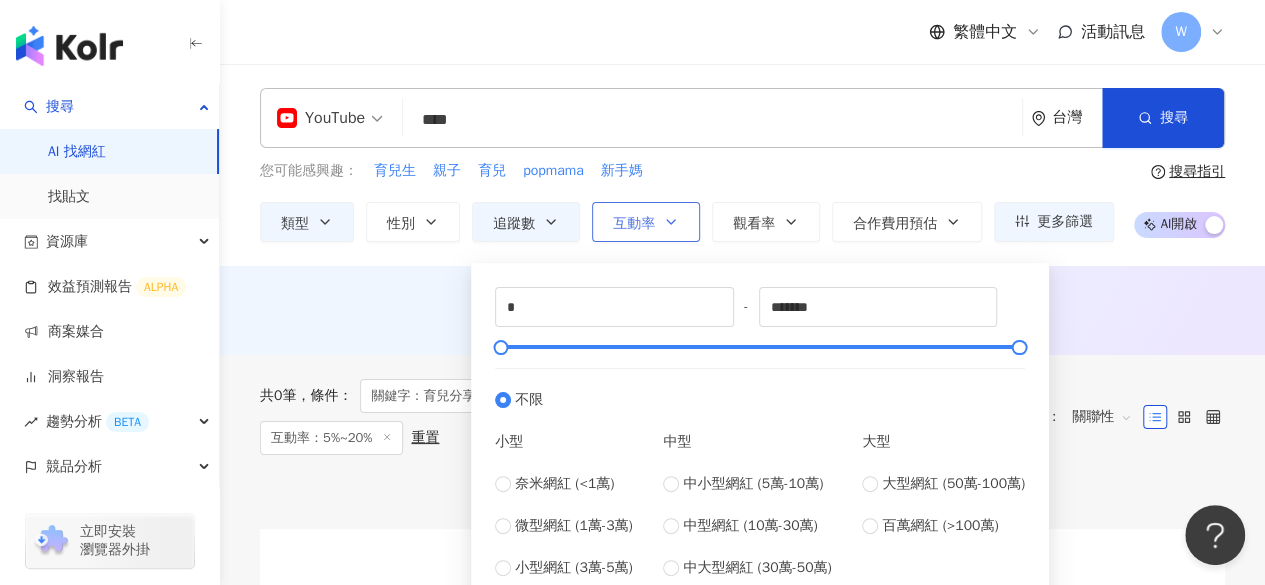 click on "互動率" at bounding box center (634, 224) 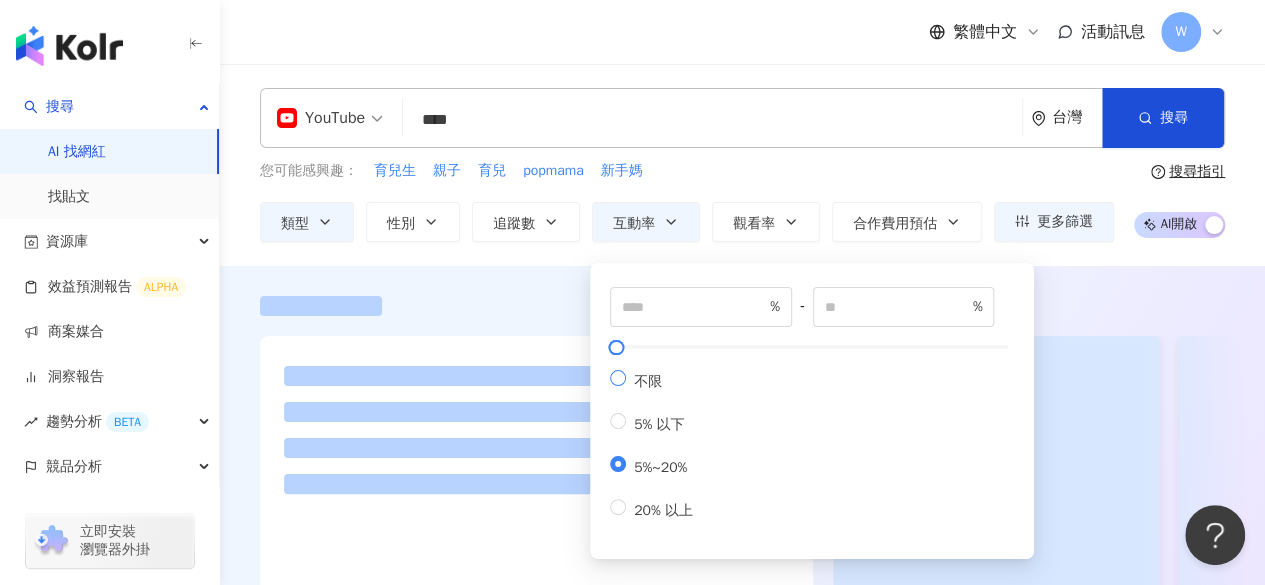 type 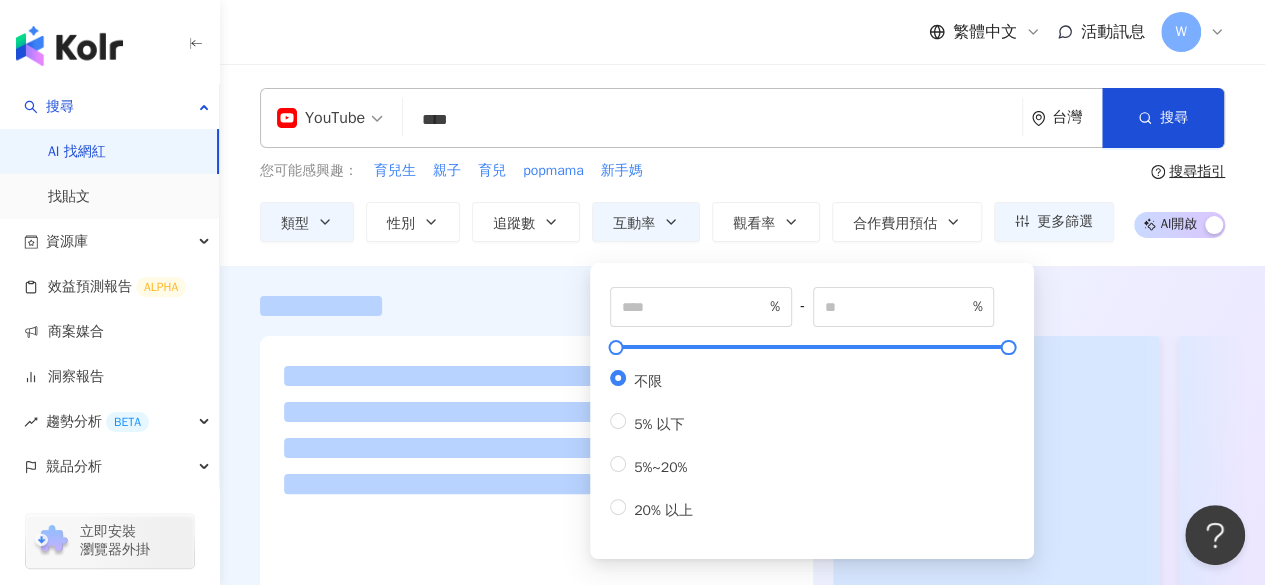 click at bounding box center (742, 462) 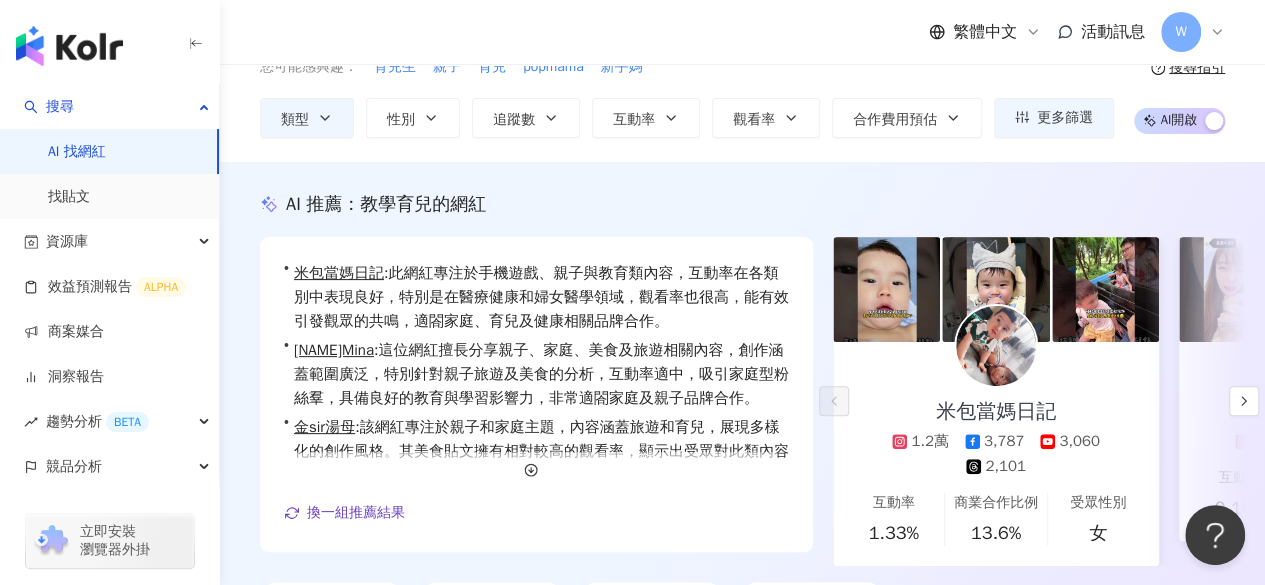 scroll, scrollTop: 200, scrollLeft: 0, axis: vertical 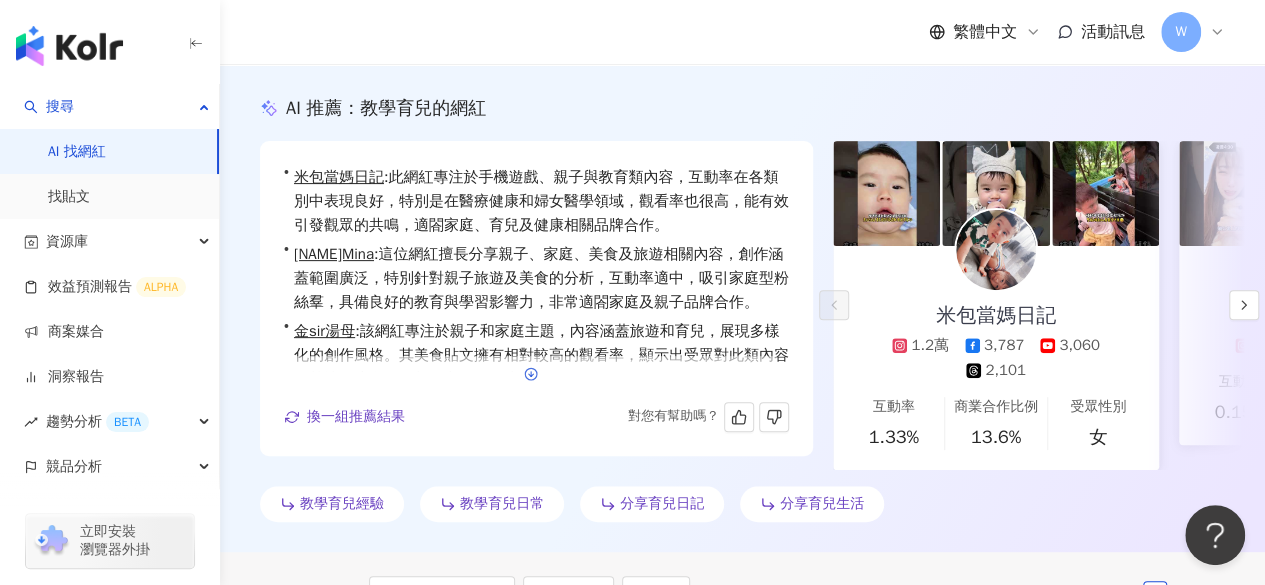 click 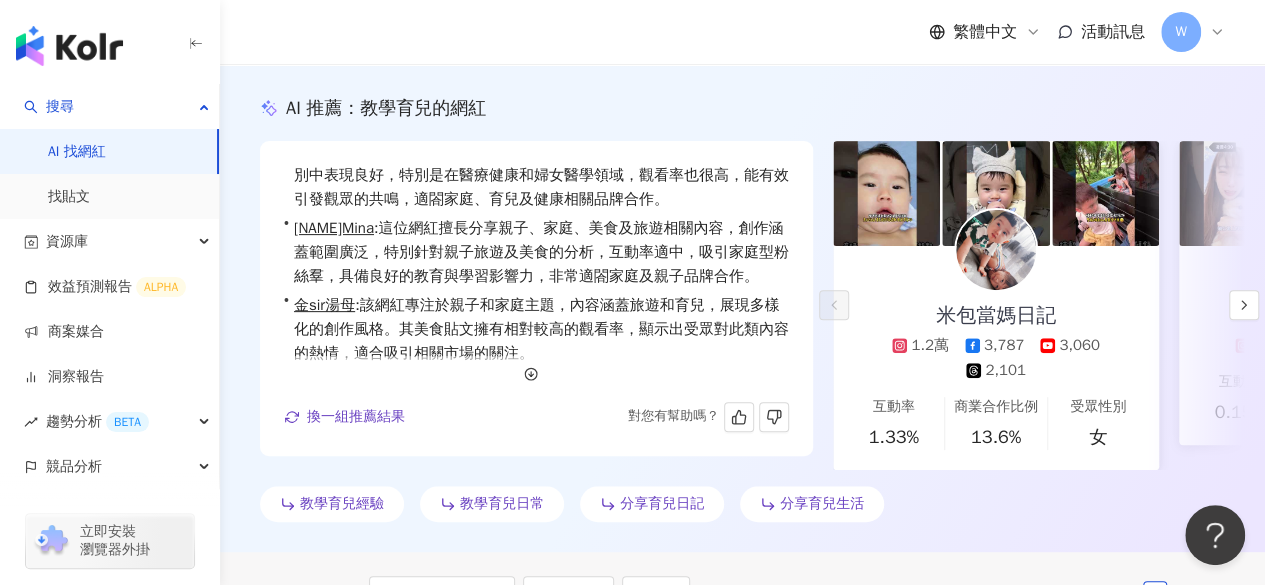 scroll, scrollTop: 0, scrollLeft: 0, axis: both 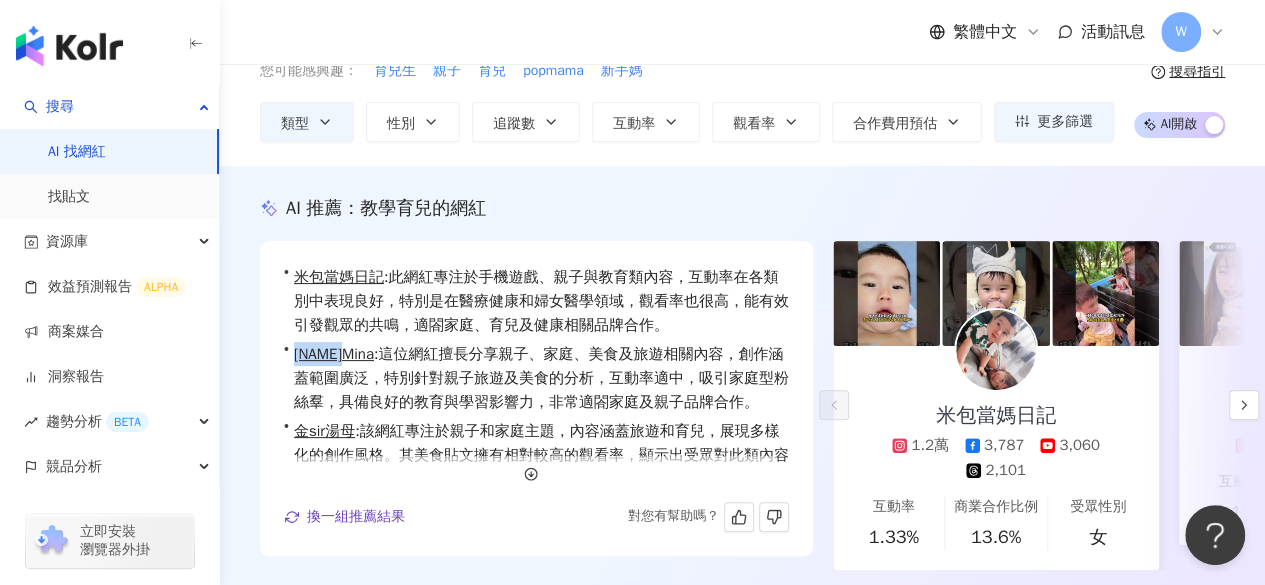 drag, startPoint x: 294, startPoint y: 357, endPoint x: 370, endPoint y: 361, distance: 76.105194 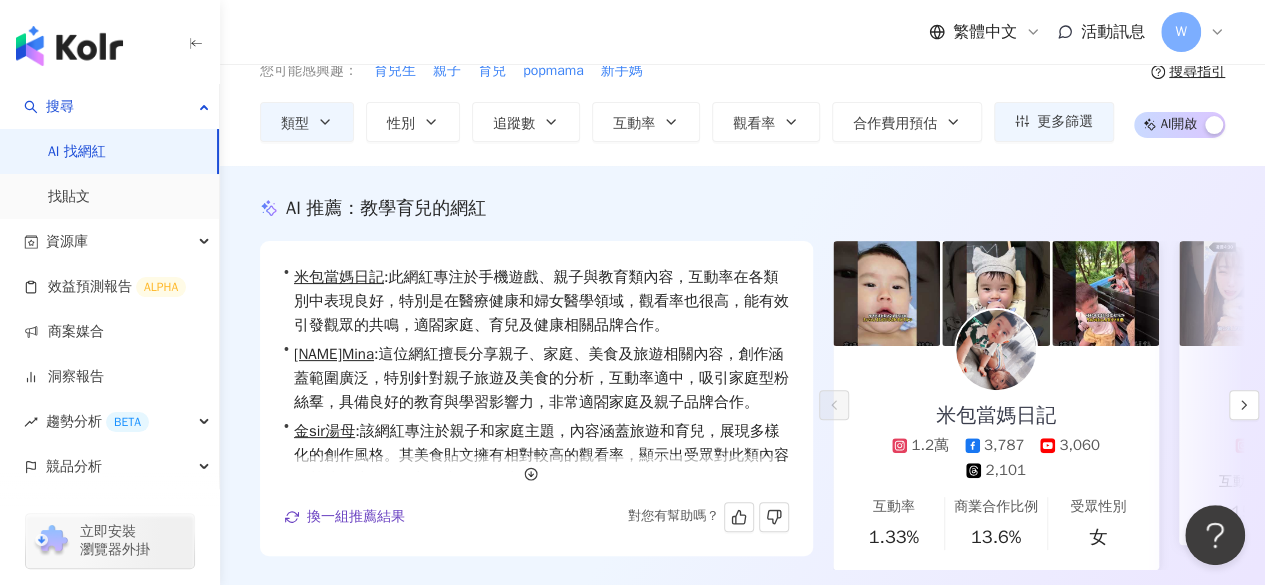 click on "• 米包當媽日記  :  此網紅專注於手機遊戲、親子與教育類內容，互動率在各類別中表現良好，特別是在醫療健康和婦女醫學領域，觀看率也很高，能有效引發觀眾的共鳴，適閤家庭、育兒及健康相關品牌合作。 • 李宓Mina  :  這位網紅擅長分享親子、家庭、美食及旅遊相關內容，創作涵蓋範圍廣泛，特別針對親子旅遊及美食的分析，互動率適中，吸引家庭型粉絲羣，具備良好的教育與學習影響力，非常適閤家庭及親子品牌合作。 • 金sir湯母  :  該網紅專注於親子和家庭主題，內容涵蓋旅遊和育兒，展現多樣化的創作風格。其美食貼文擁有相對較高的觀看率，顯示出受眾對此類內容的熱情，適合吸引相關市場的關注。 換一組推薦結果 對您有幫助嗎？" at bounding box center (536, 398) 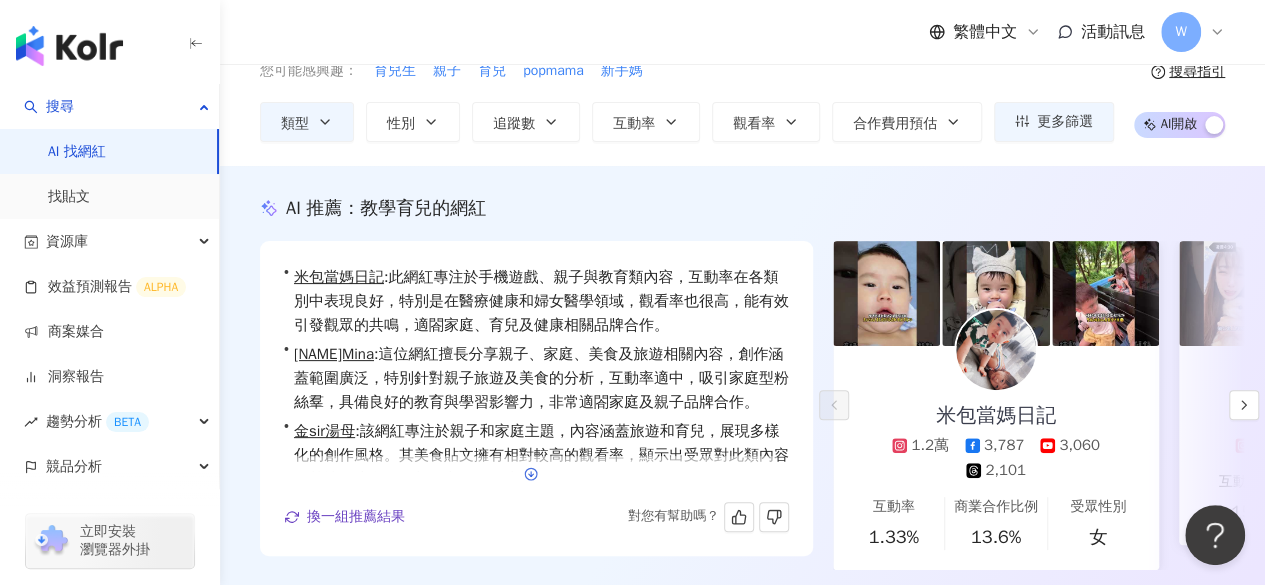 click 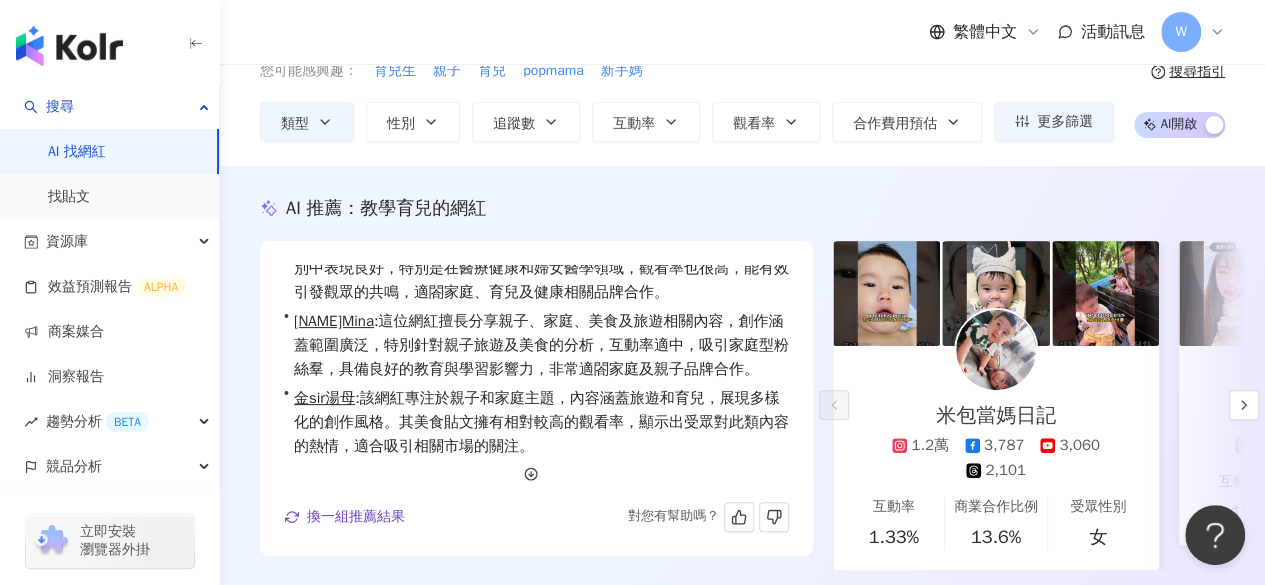 scroll, scrollTop: 0, scrollLeft: 0, axis: both 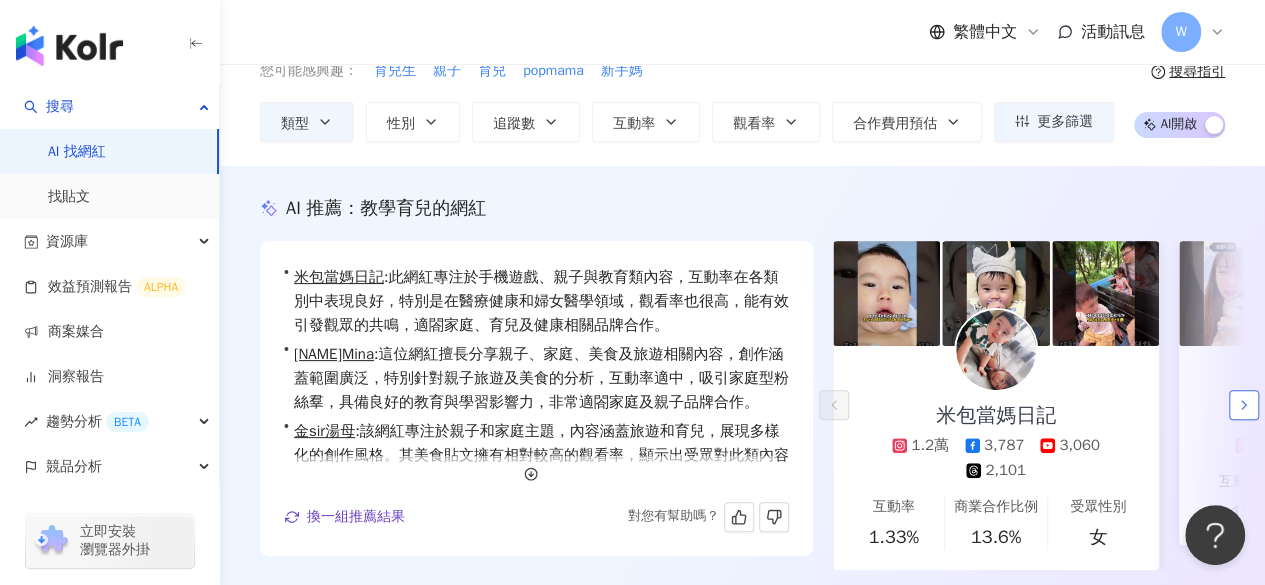 click 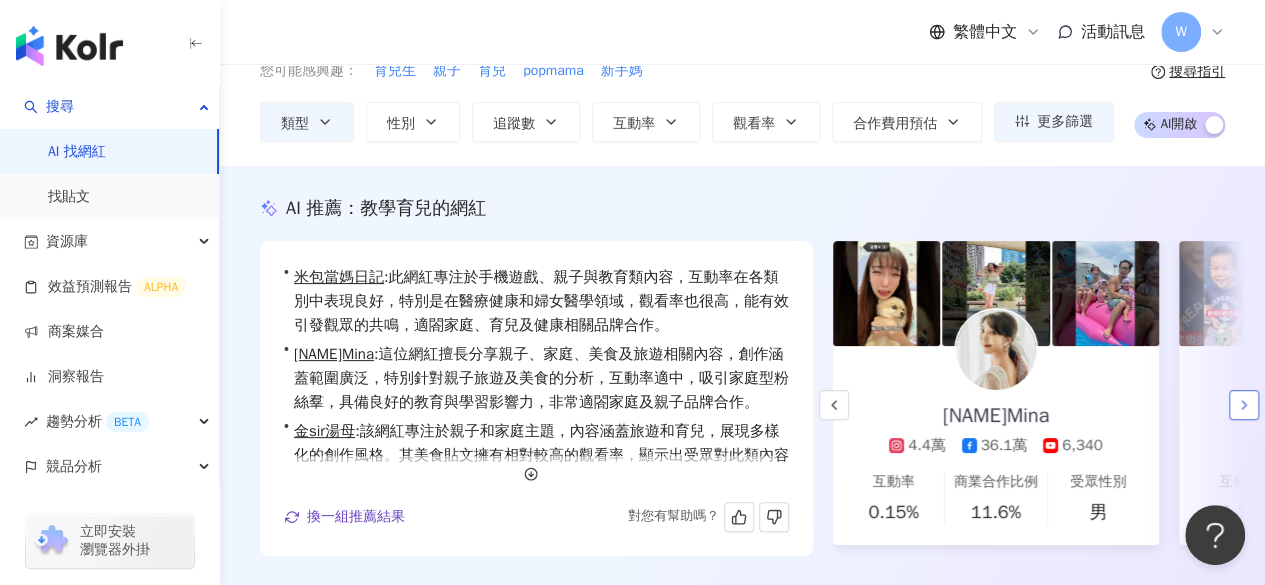 click 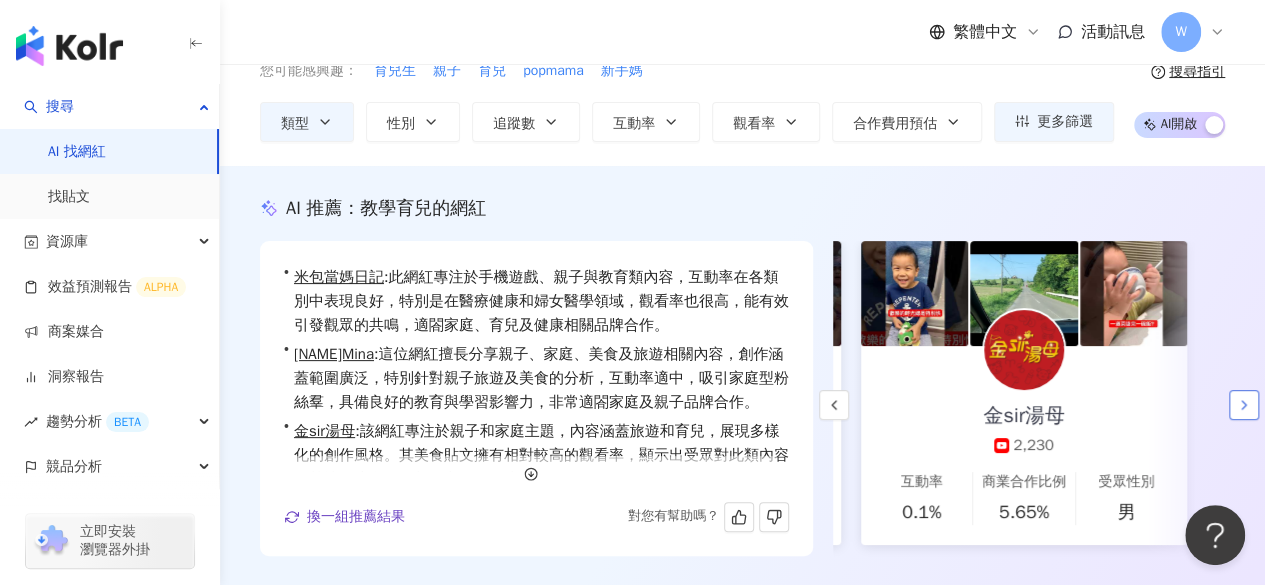 scroll, scrollTop: 0, scrollLeft: 666, axis: horizontal 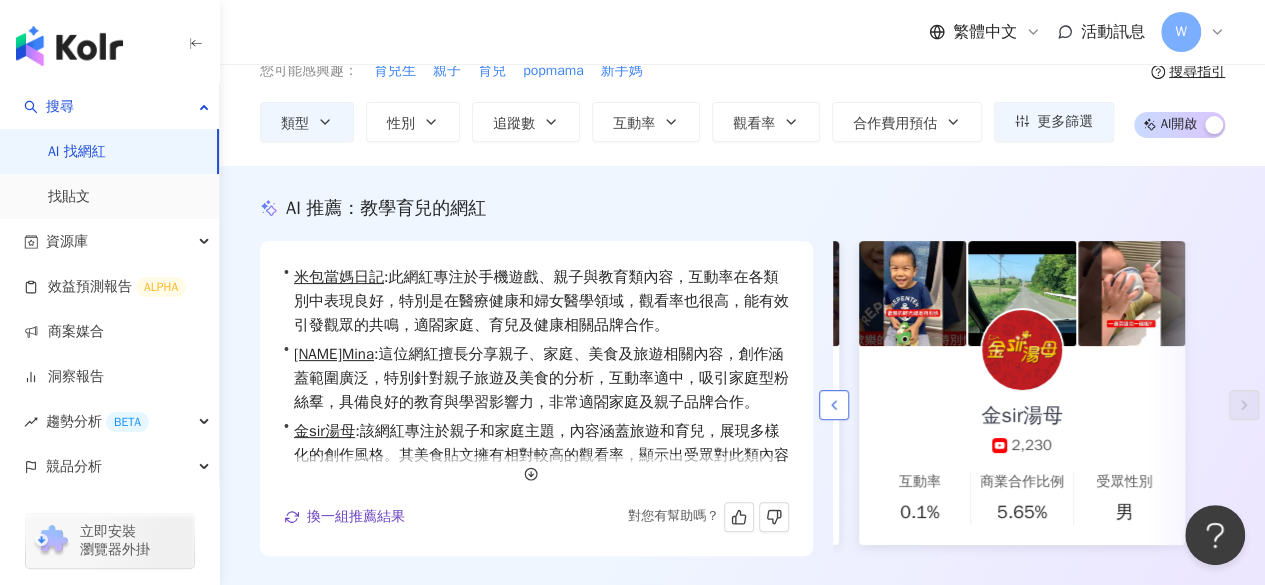 click at bounding box center [834, 405] 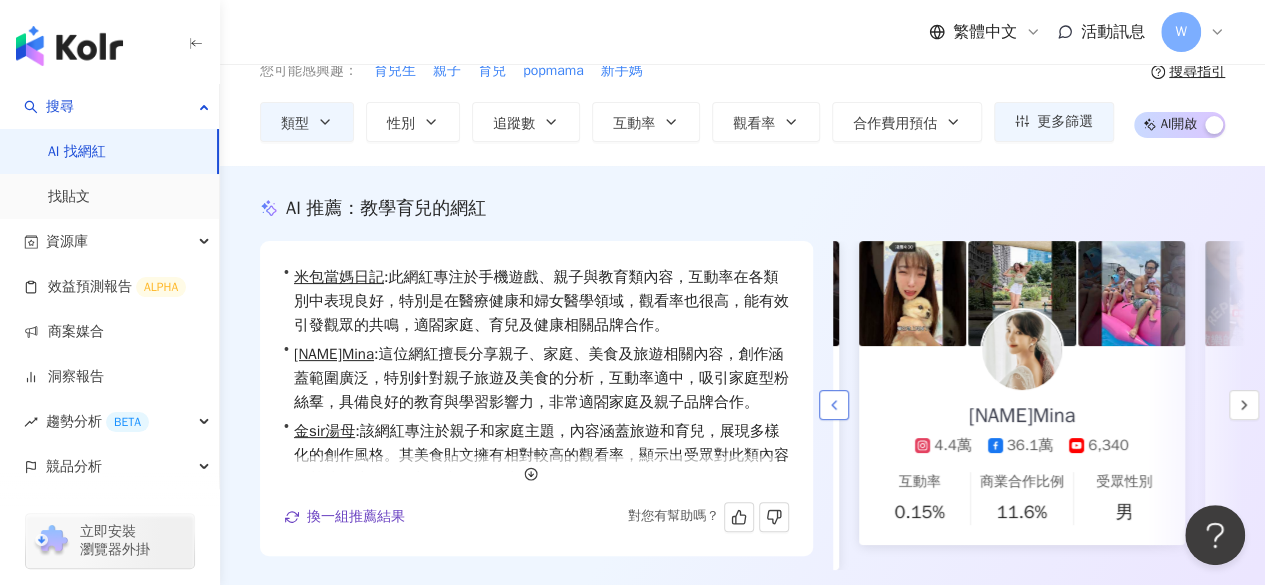 click at bounding box center (834, 405) 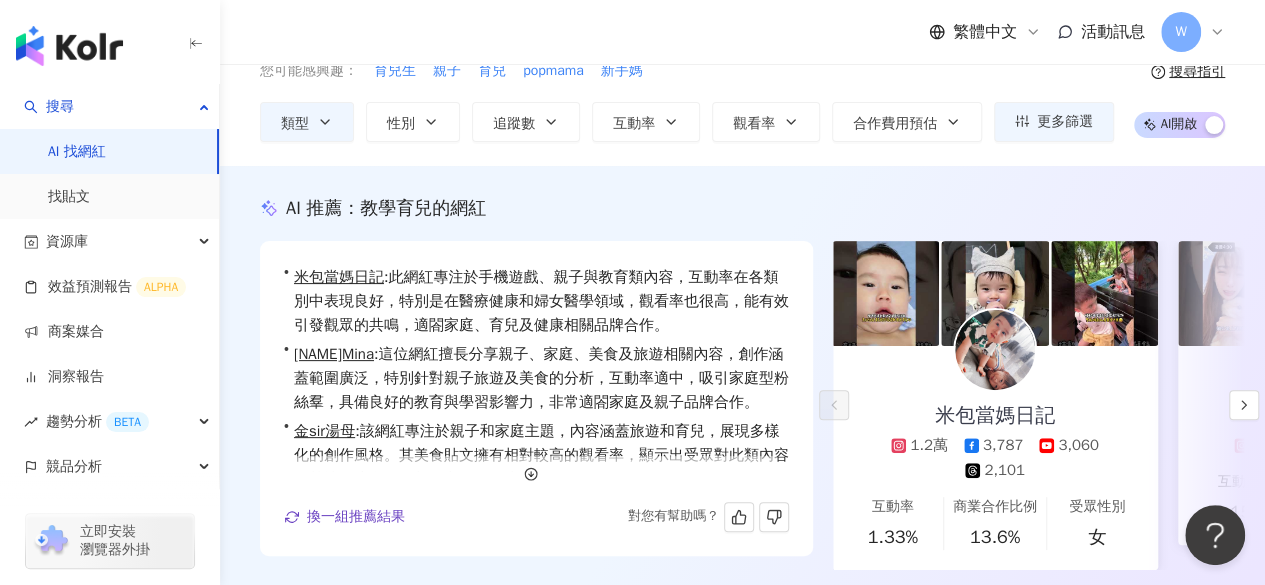 scroll, scrollTop: 0, scrollLeft: 0, axis: both 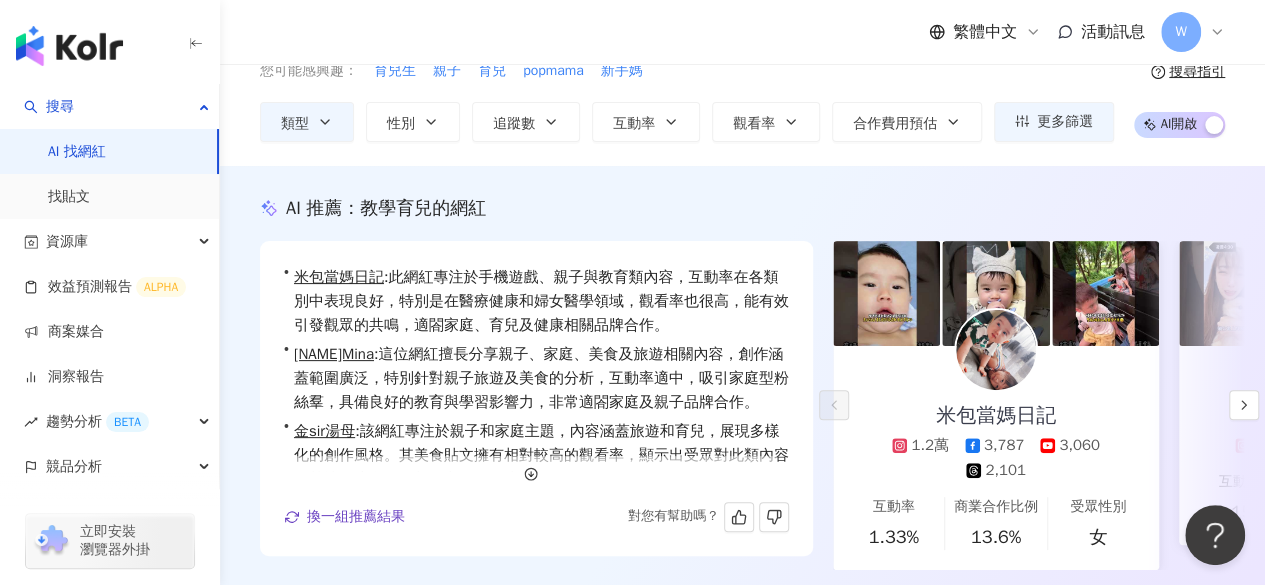 click at bounding box center [996, 350] 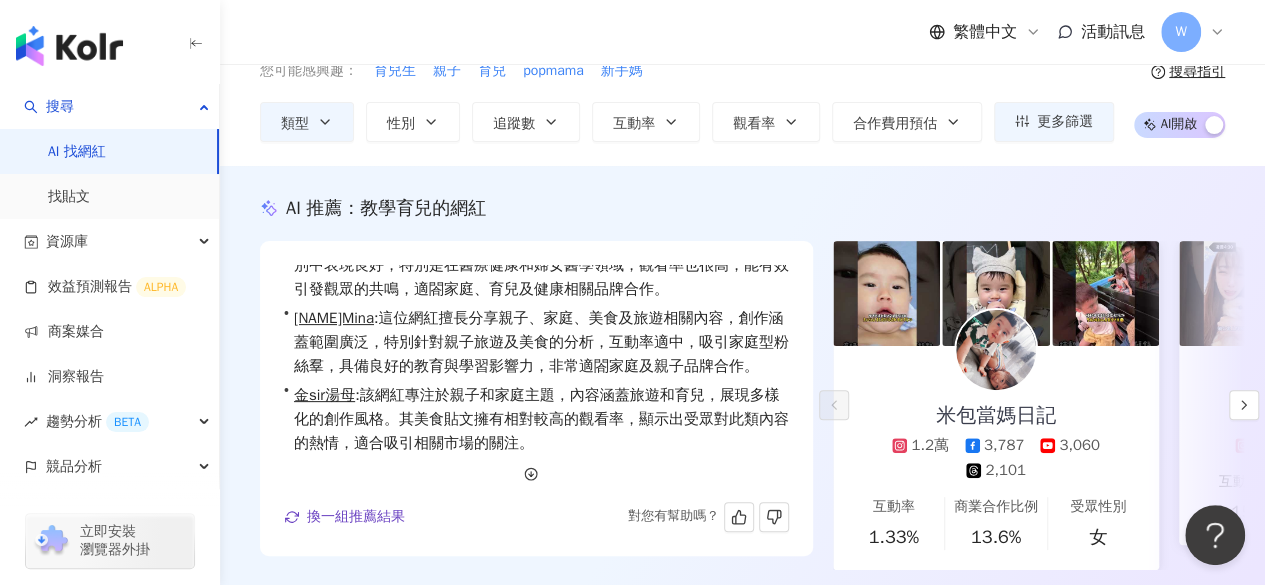 scroll, scrollTop: 0, scrollLeft: 0, axis: both 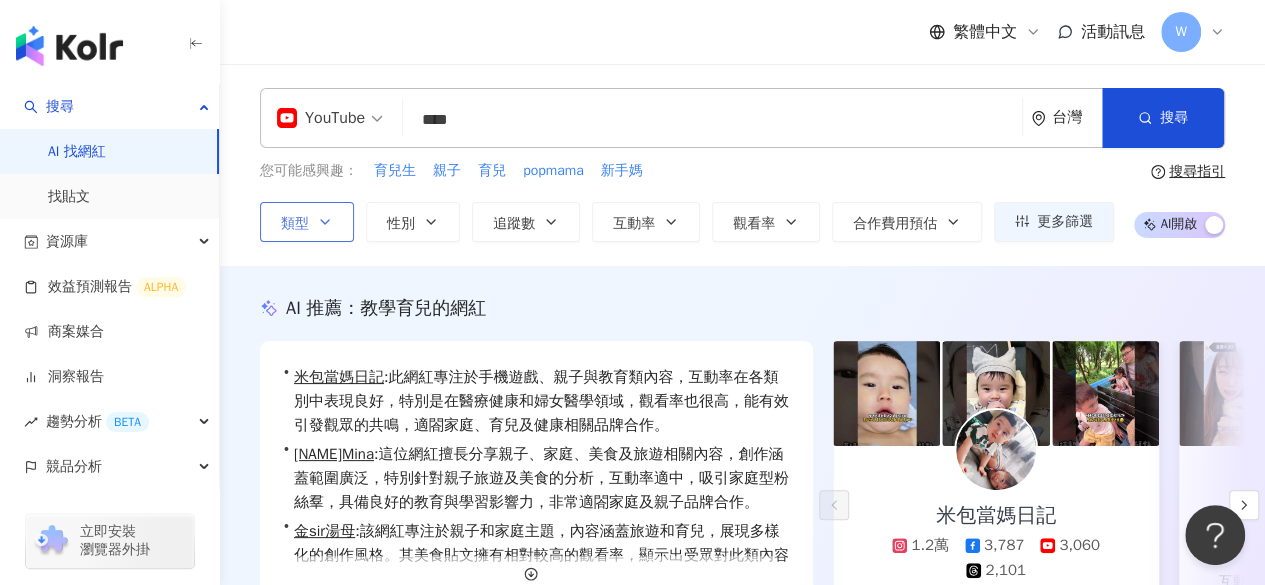 click on "類型" at bounding box center (307, 222) 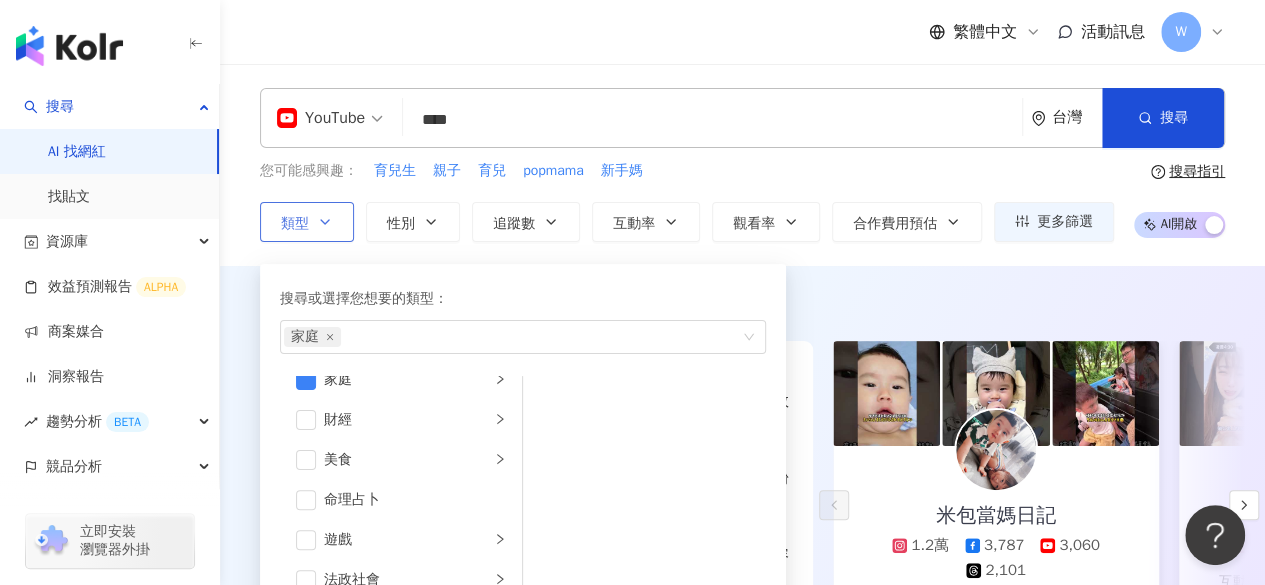 scroll, scrollTop: 0, scrollLeft: 0, axis: both 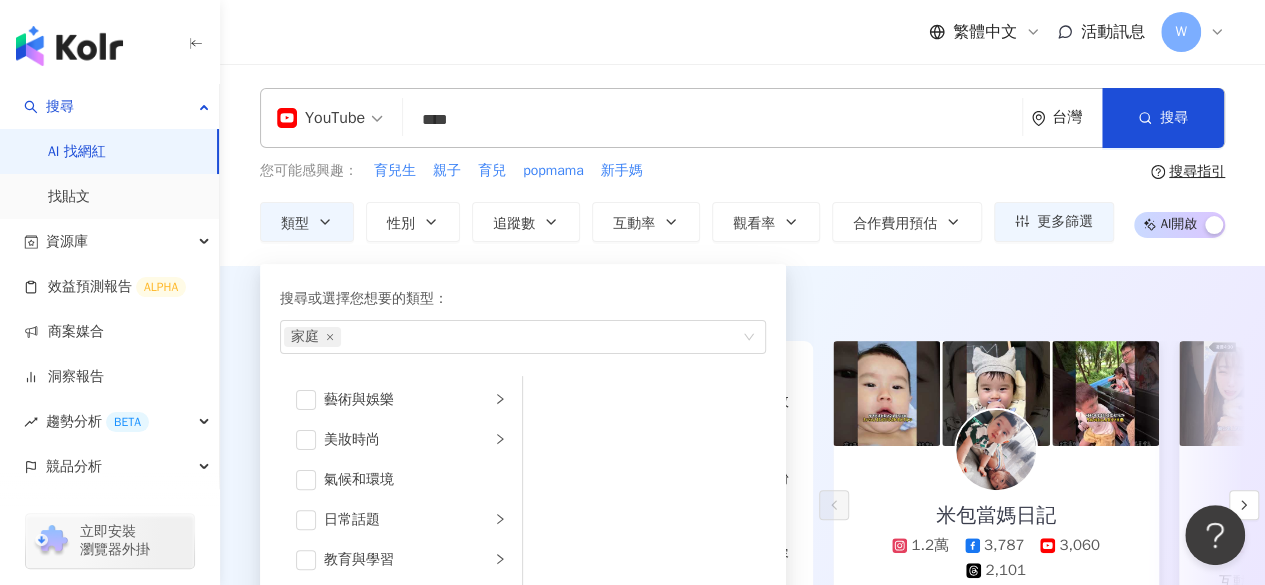 click on "****" at bounding box center (712, 120) 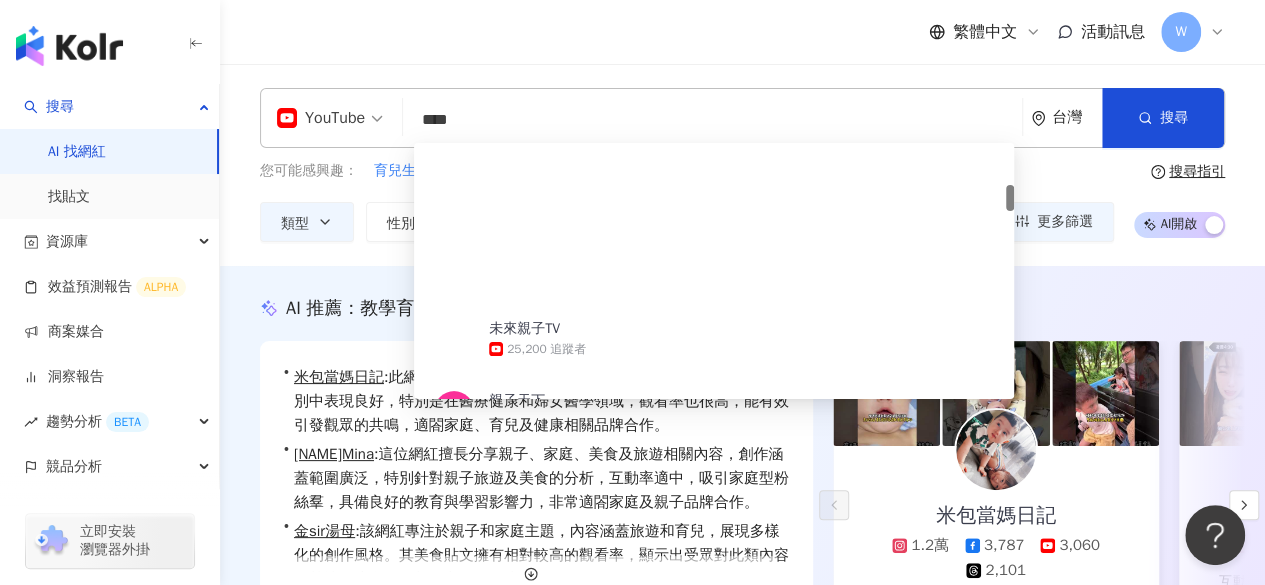 scroll, scrollTop: 400, scrollLeft: 0, axis: vertical 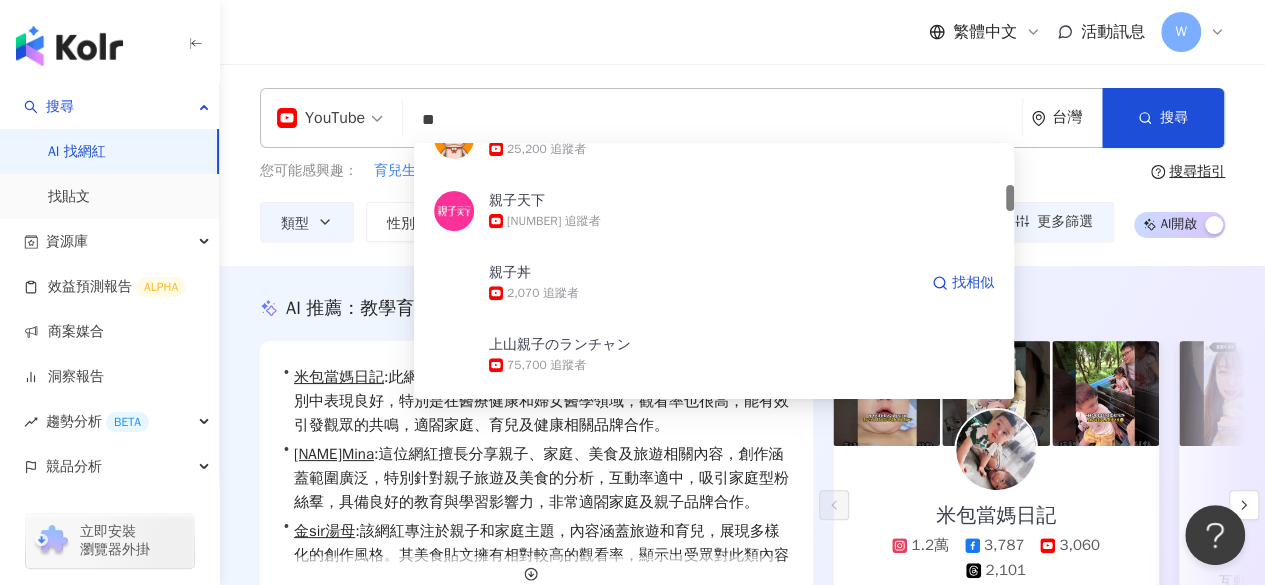 type on "*" 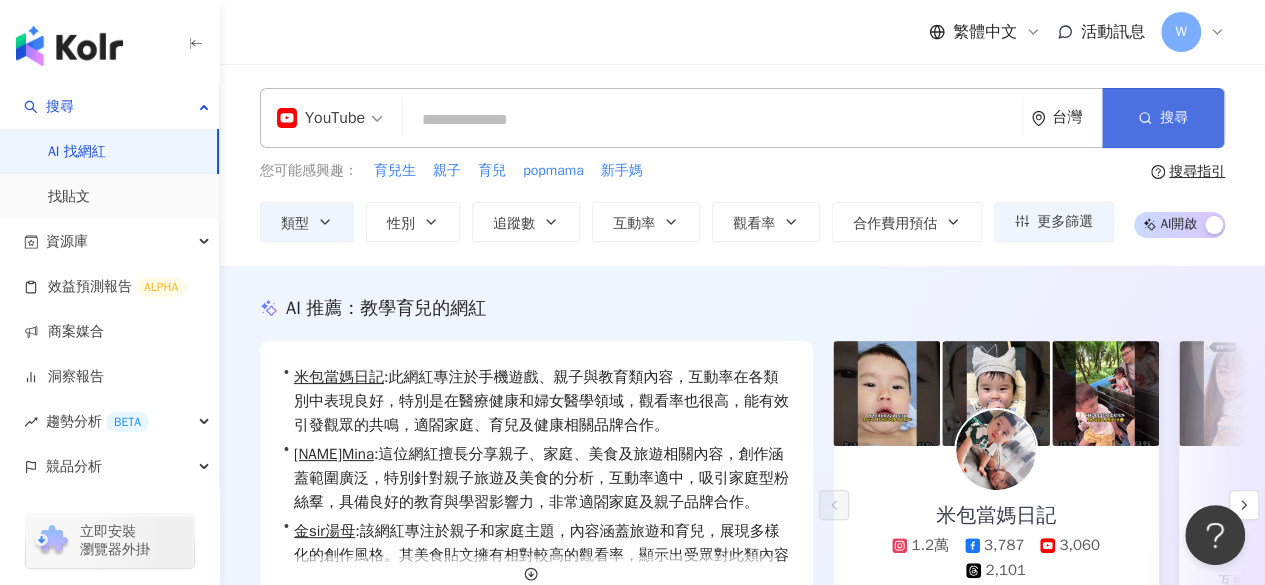 click on "搜尋" at bounding box center [1163, 118] 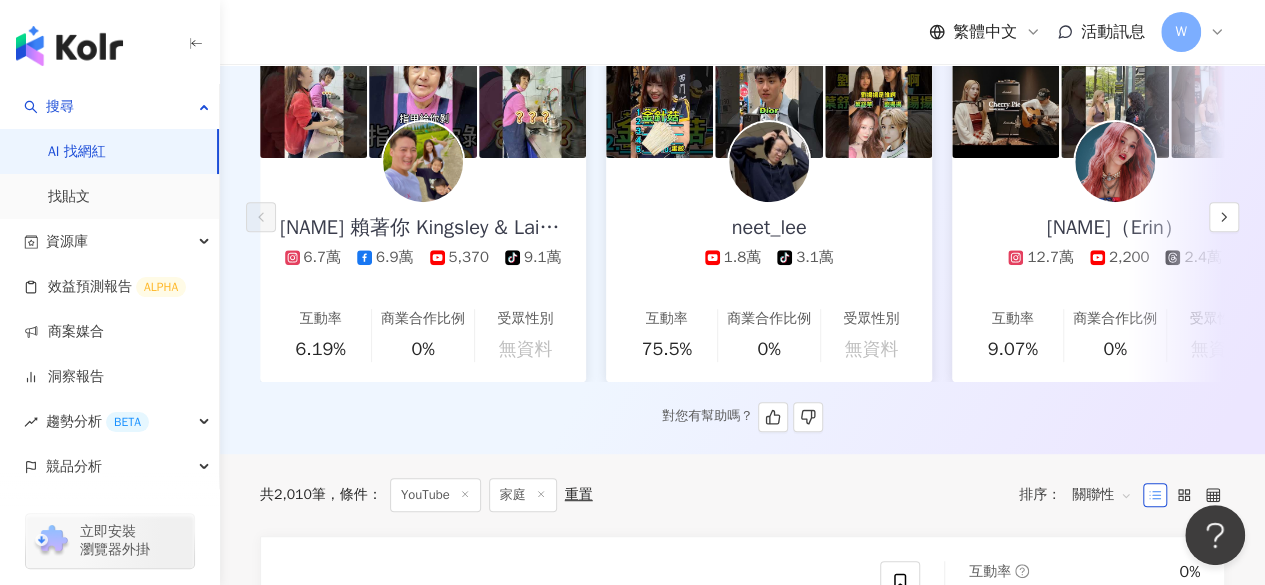 scroll, scrollTop: 200, scrollLeft: 0, axis: vertical 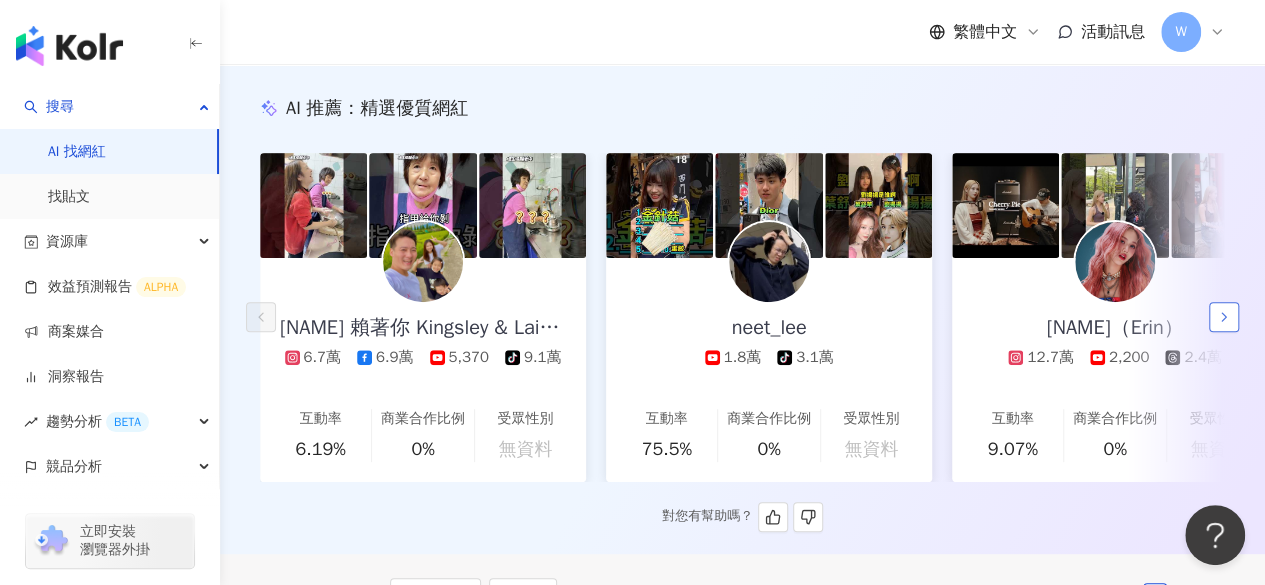 click 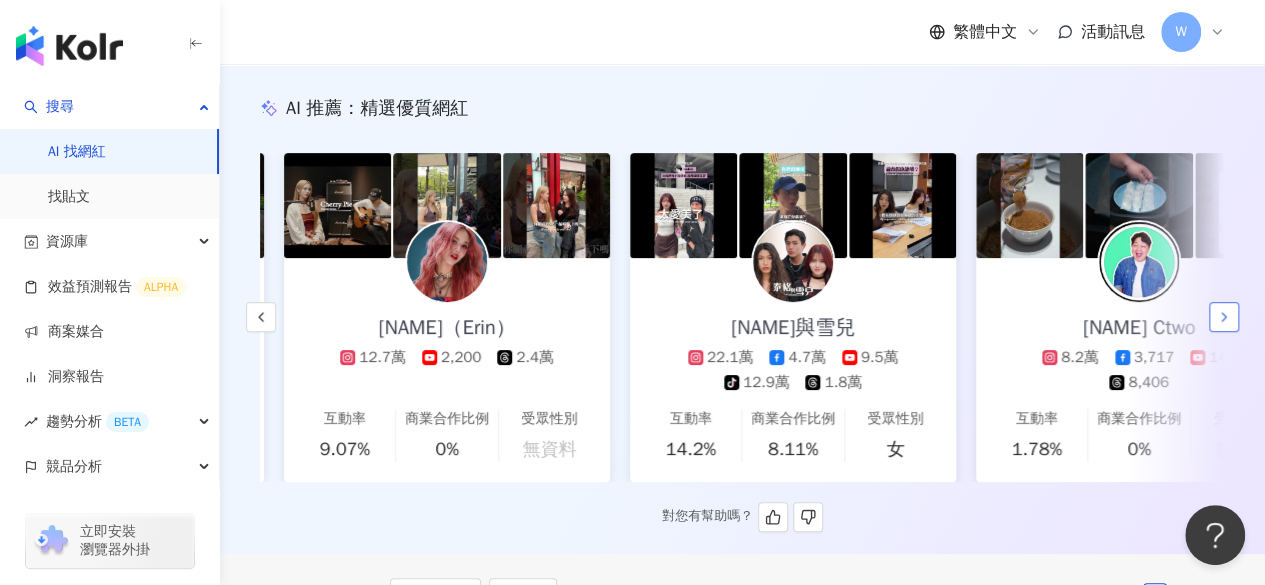 scroll, scrollTop: 0, scrollLeft: 692, axis: horizontal 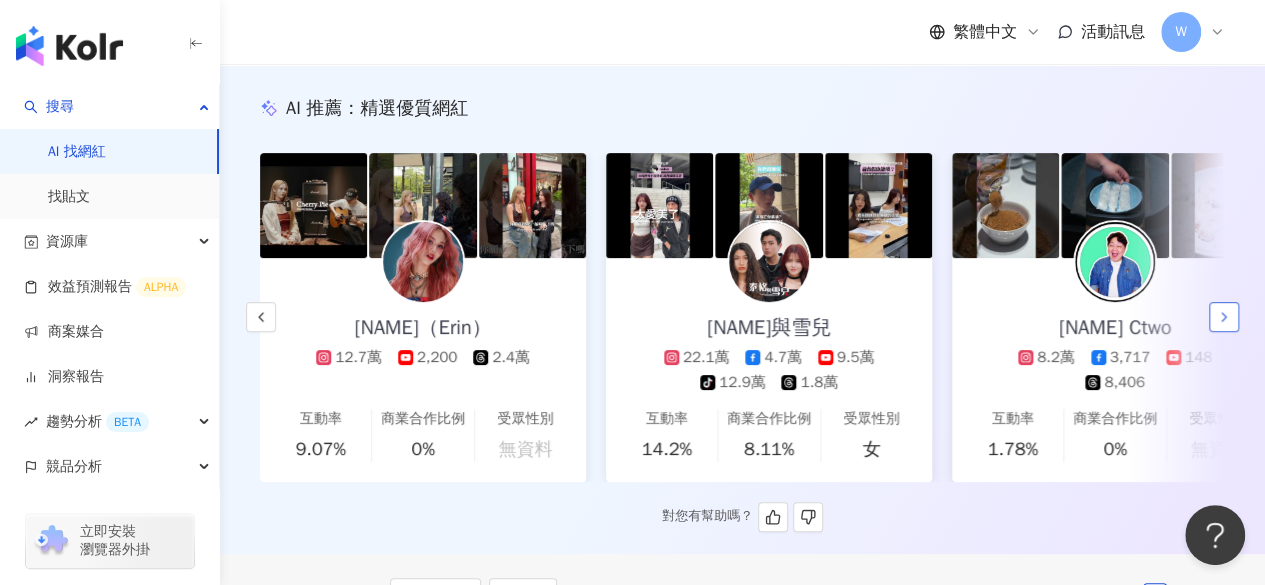 click 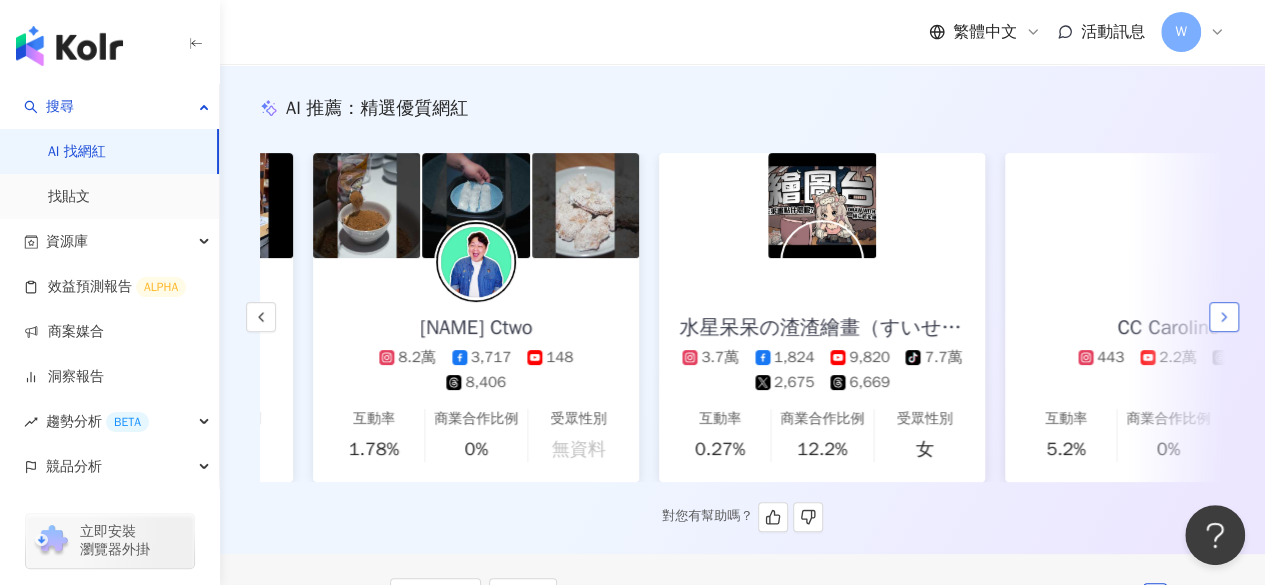 scroll, scrollTop: 0, scrollLeft: 1384, axis: horizontal 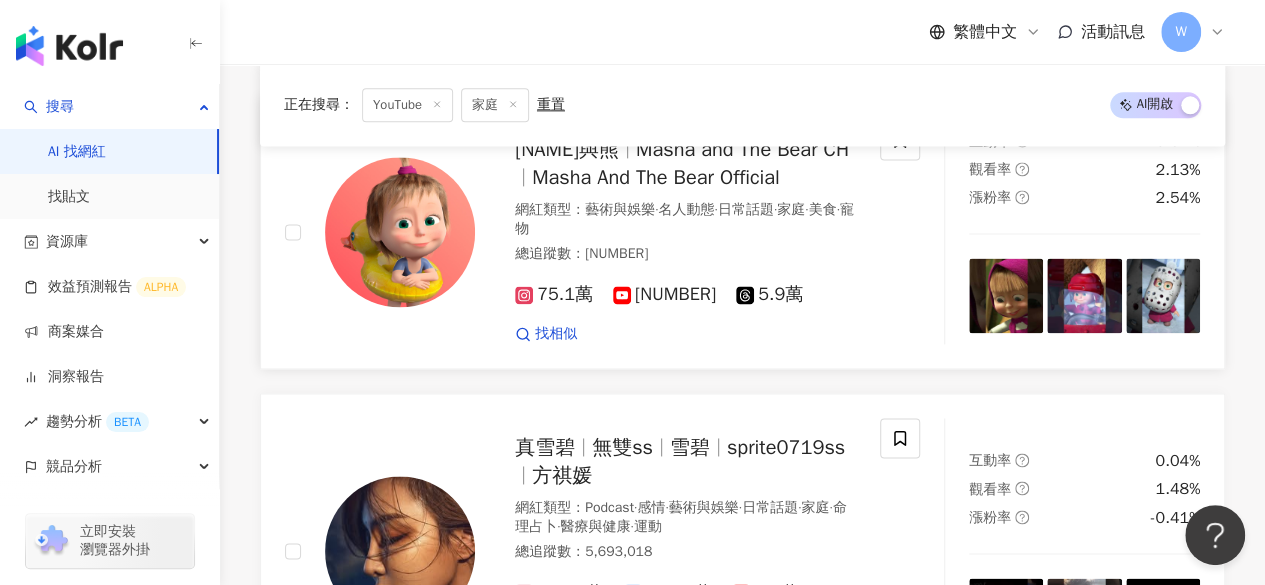 click on "瑪莎與熊" at bounding box center [567, 149] 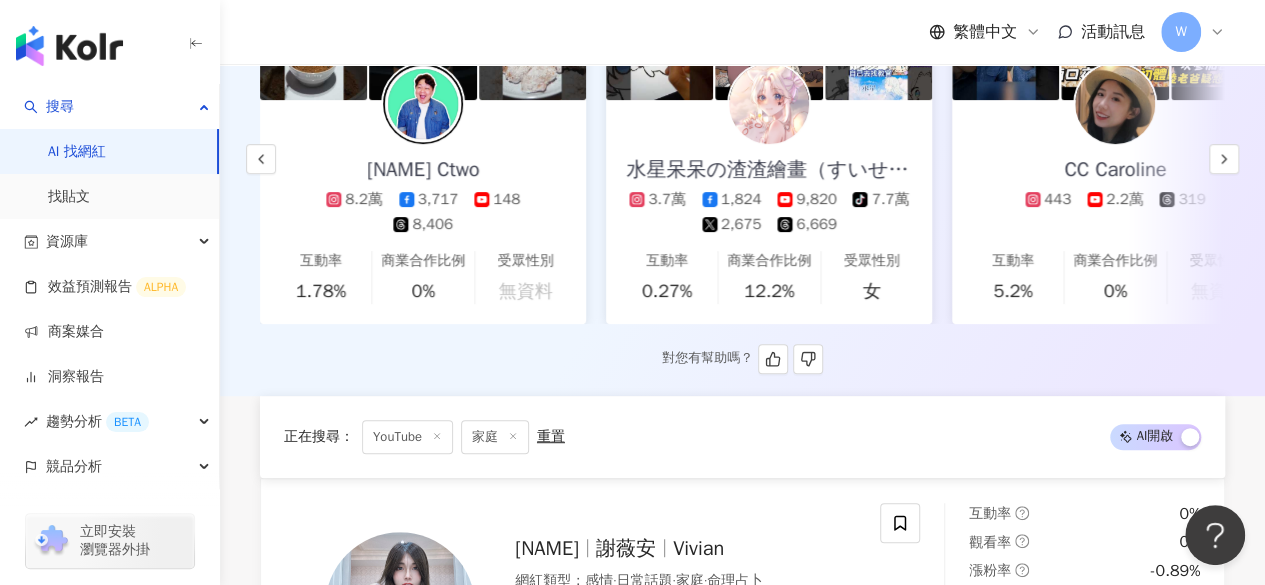 scroll, scrollTop: 0, scrollLeft: 0, axis: both 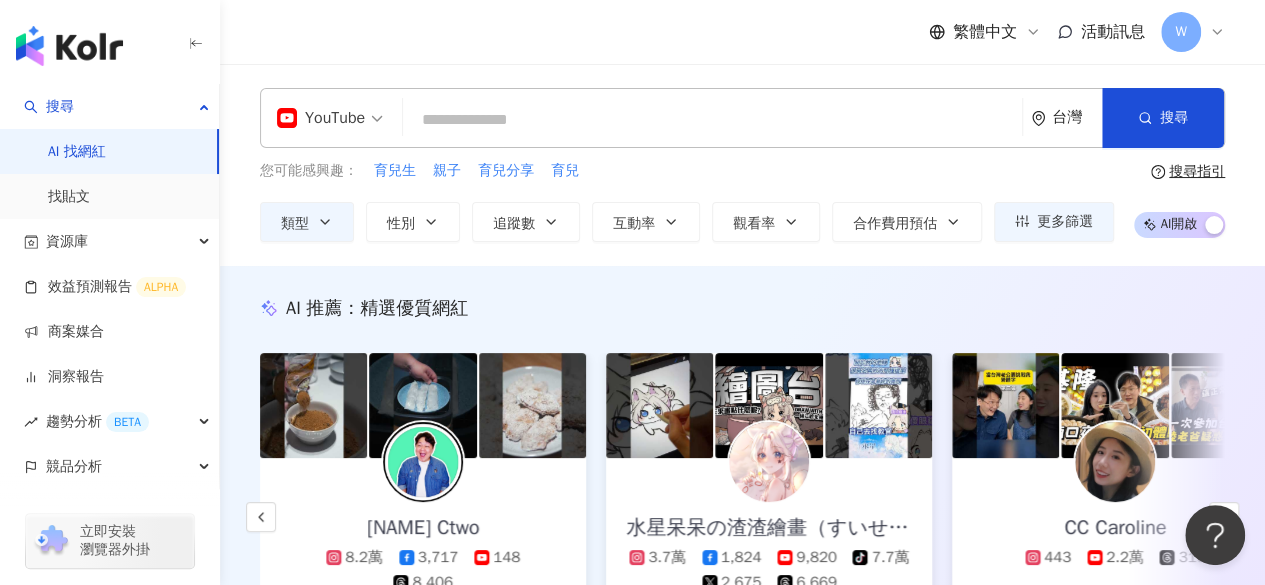 click at bounding box center (712, 120) 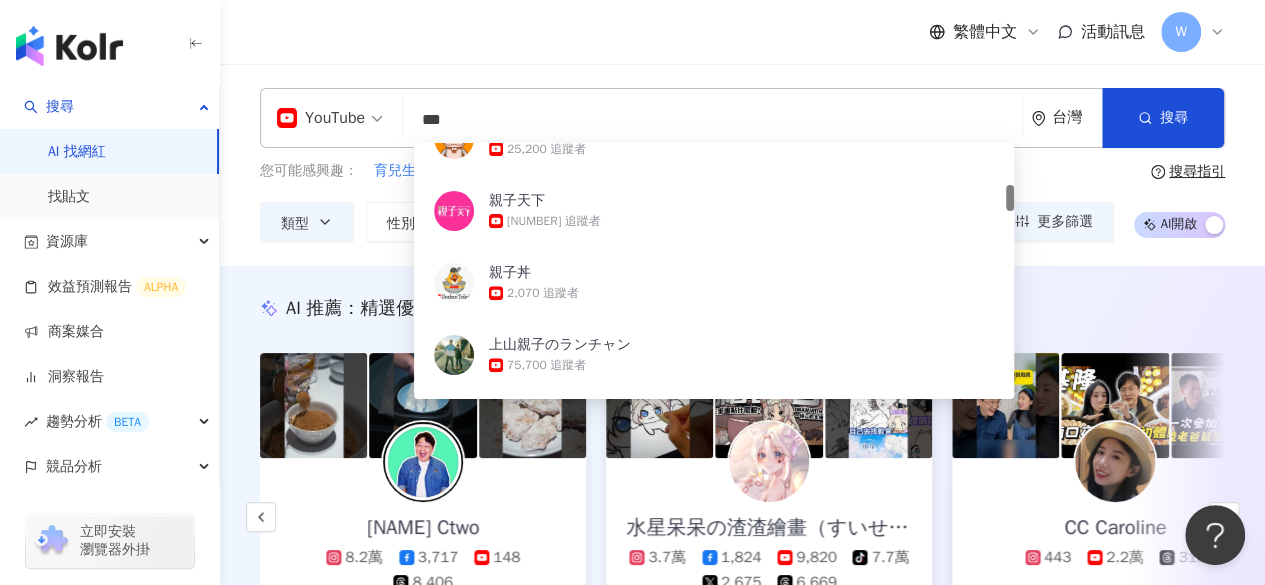 scroll, scrollTop: 0, scrollLeft: 0, axis: both 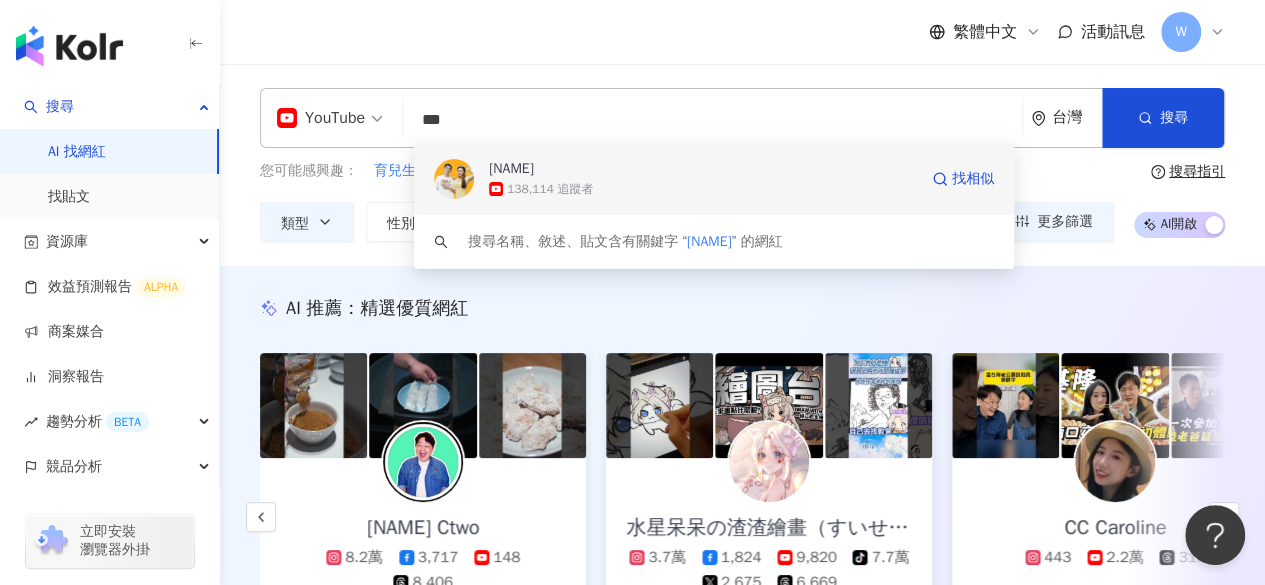 click at bounding box center (454, 179) 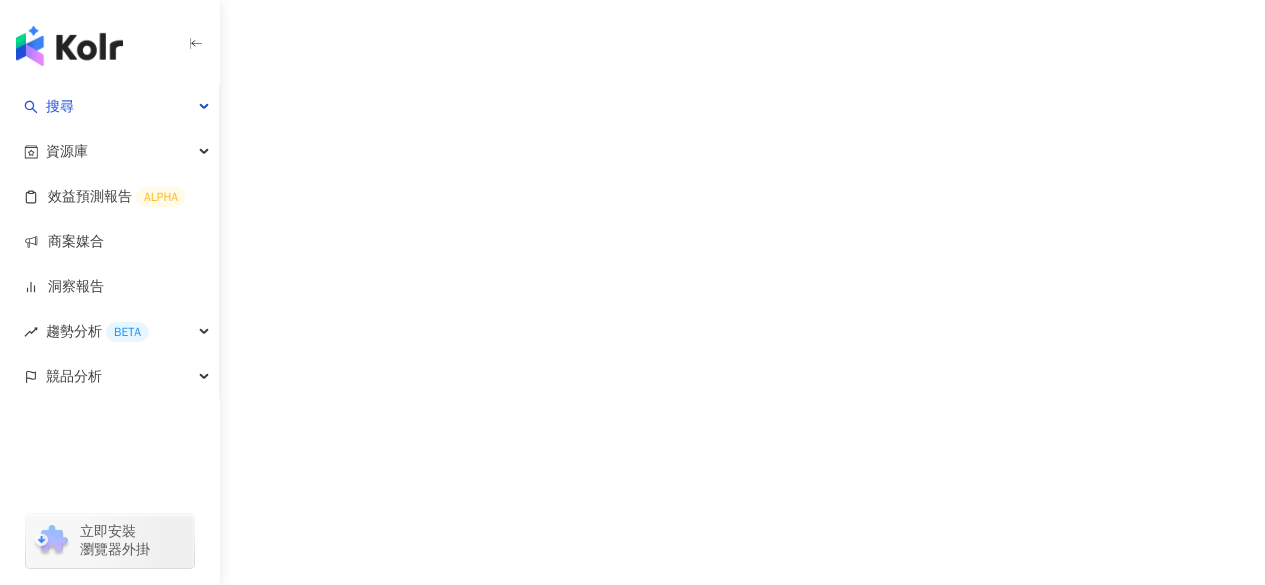scroll, scrollTop: 0, scrollLeft: 0, axis: both 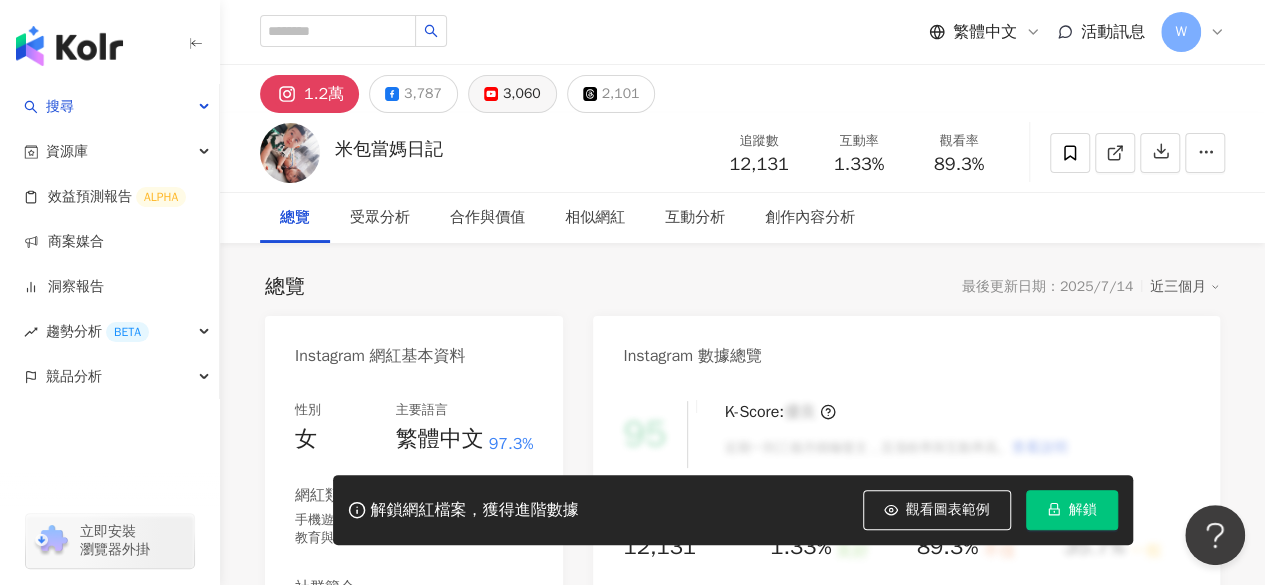 click on "3,060" at bounding box center [522, 94] 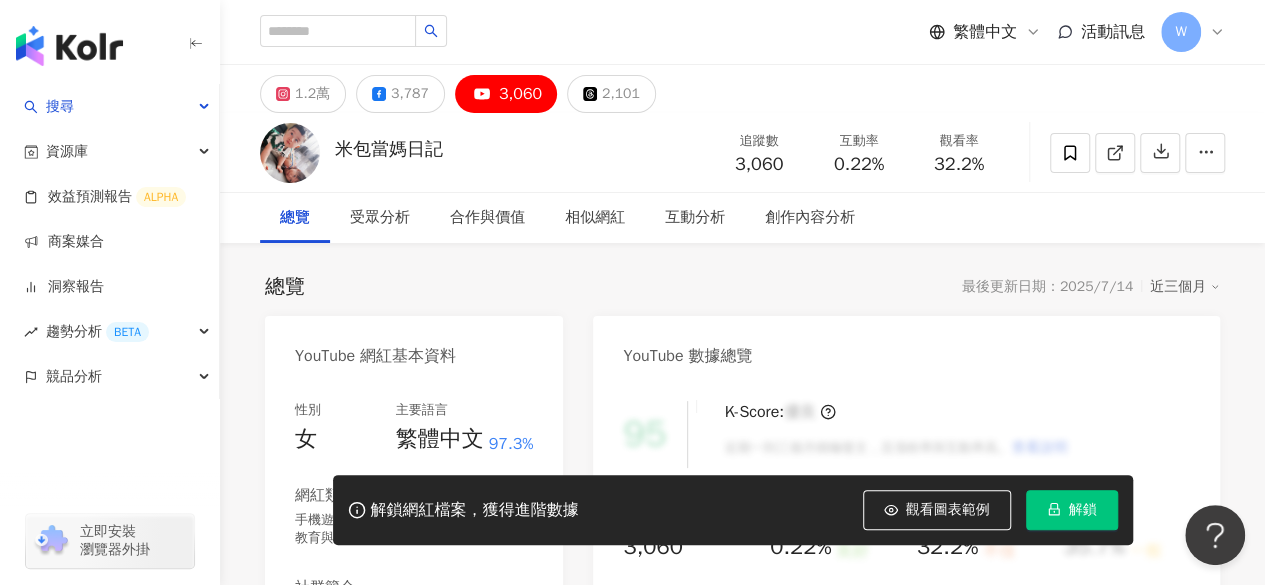scroll, scrollTop: 400, scrollLeft: 0, axis: vertical 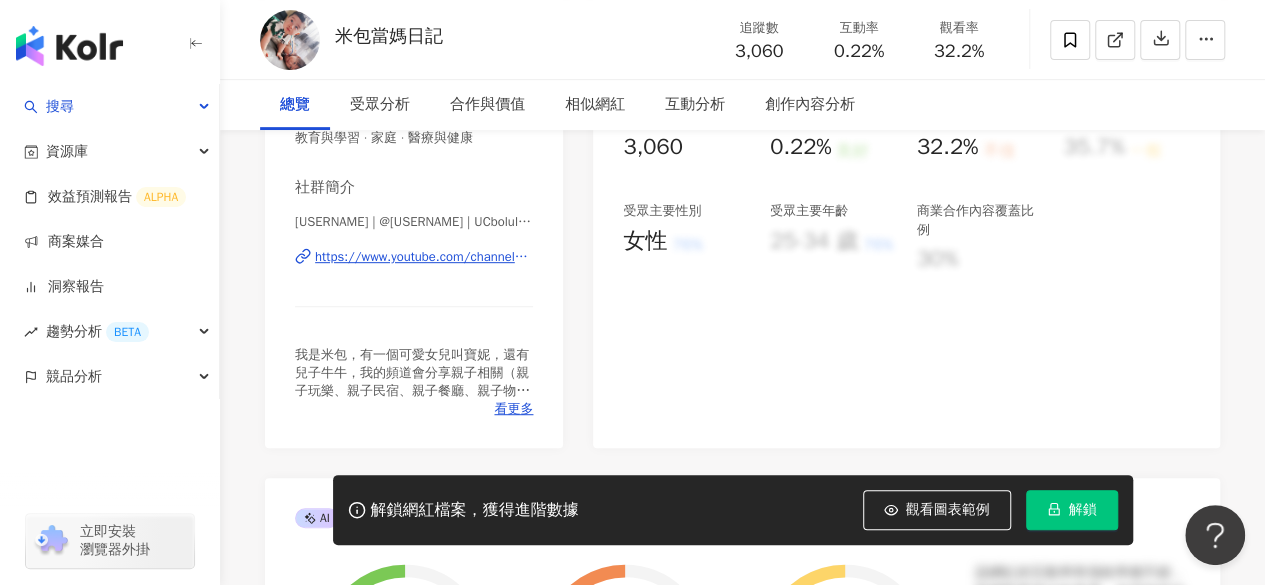 click on "https://www.youtube.com/channel/UCbolulPLxXufmWr8O5Jy6OQ" at bounding box center [424, 257] 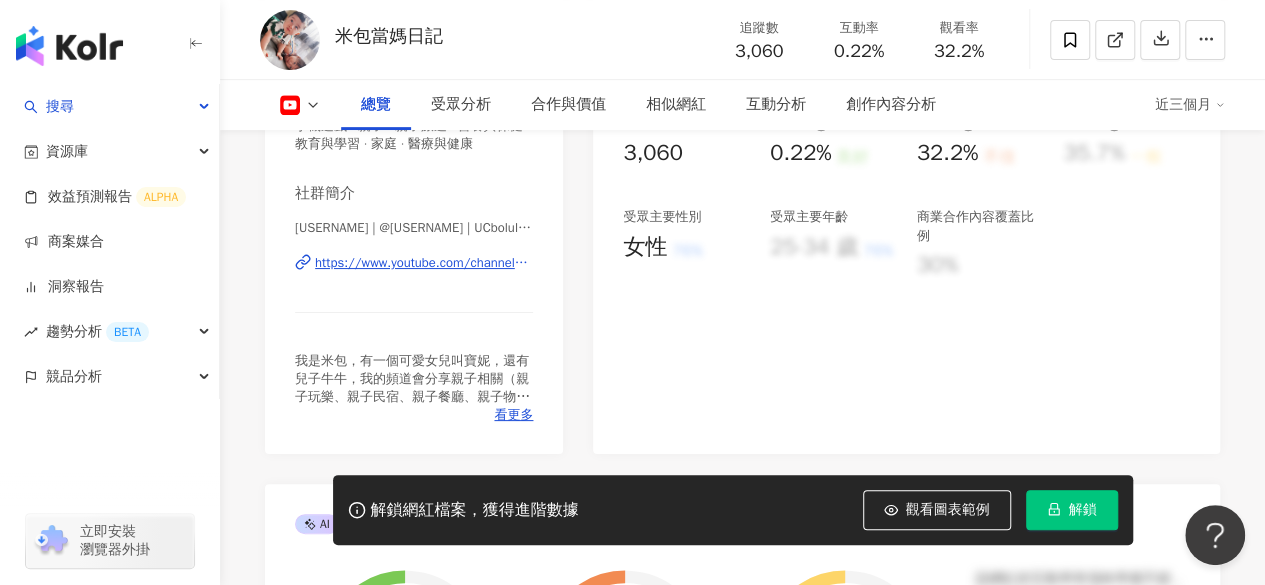 scroll, scrollTop: 400, scrollLeft: 0, axis: vertical 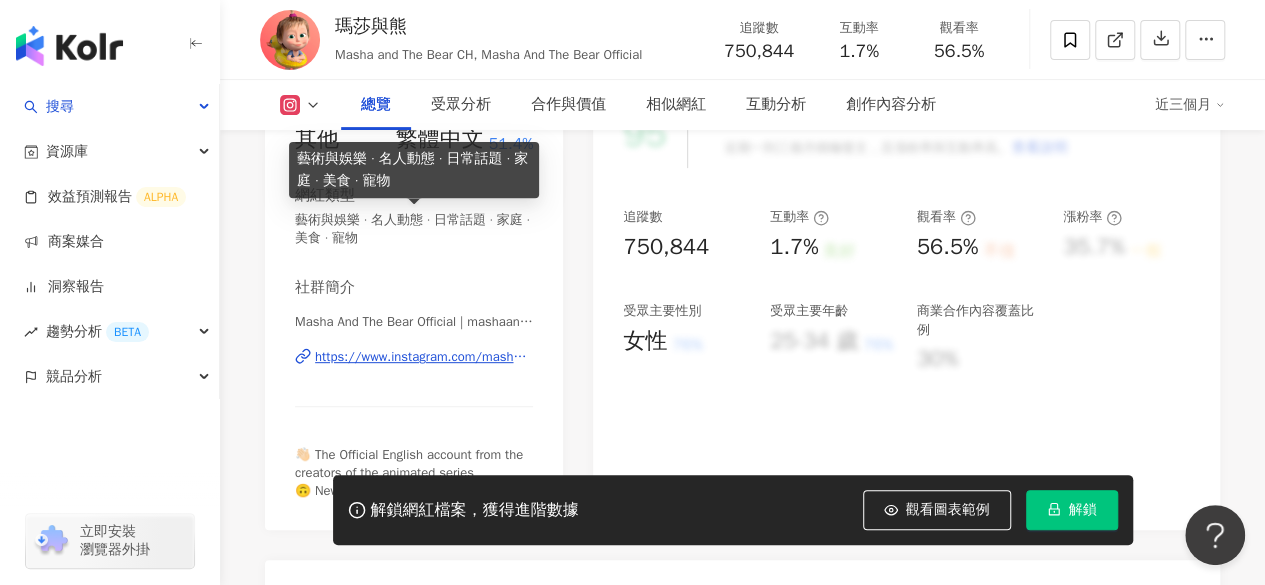 click 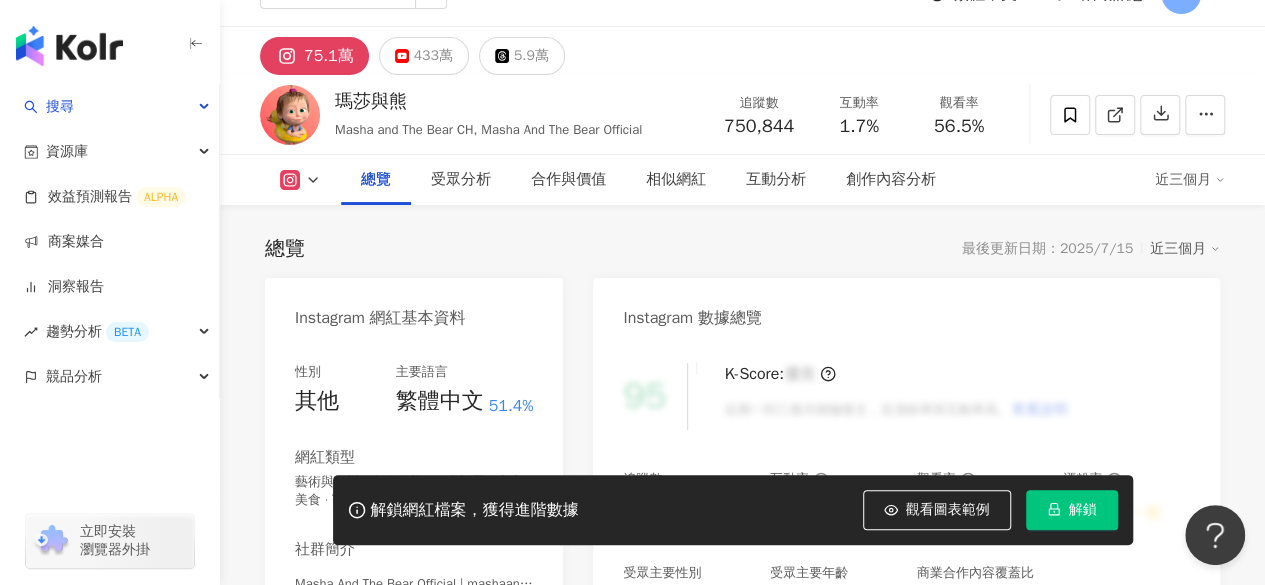 scroll, scrollTop: 0, scrollLeft: 0, axis: both 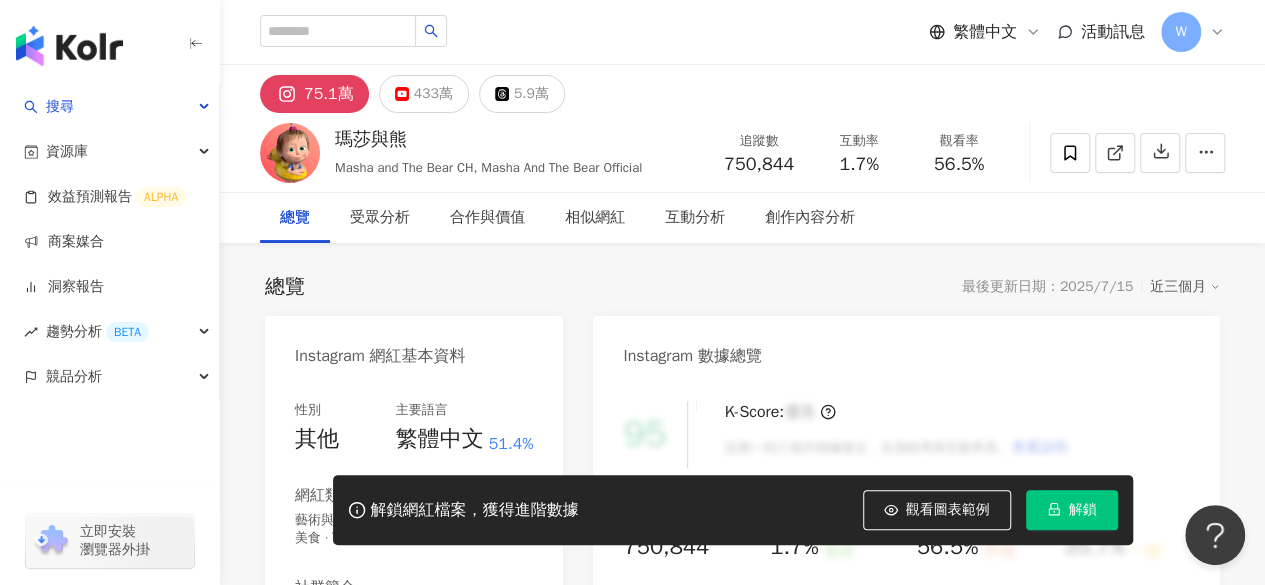 click on "[NUMBER]" at bounding box center (433, 94) 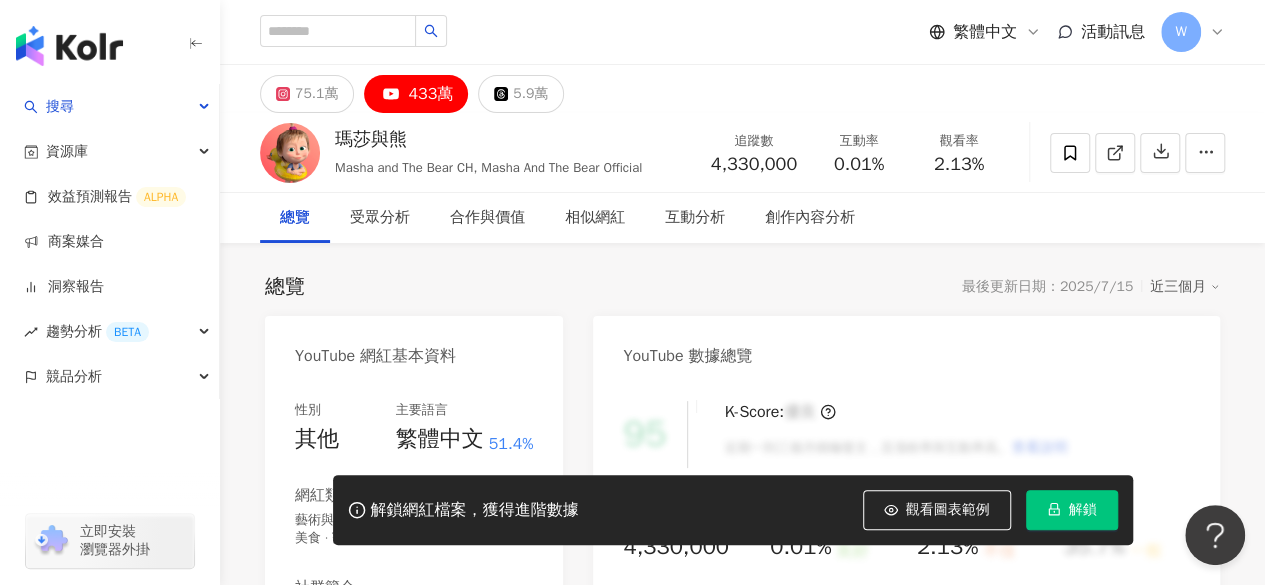click on "總覽 最後更新日期：2025/7/15 近三個月" at bounding box center (742, 287) 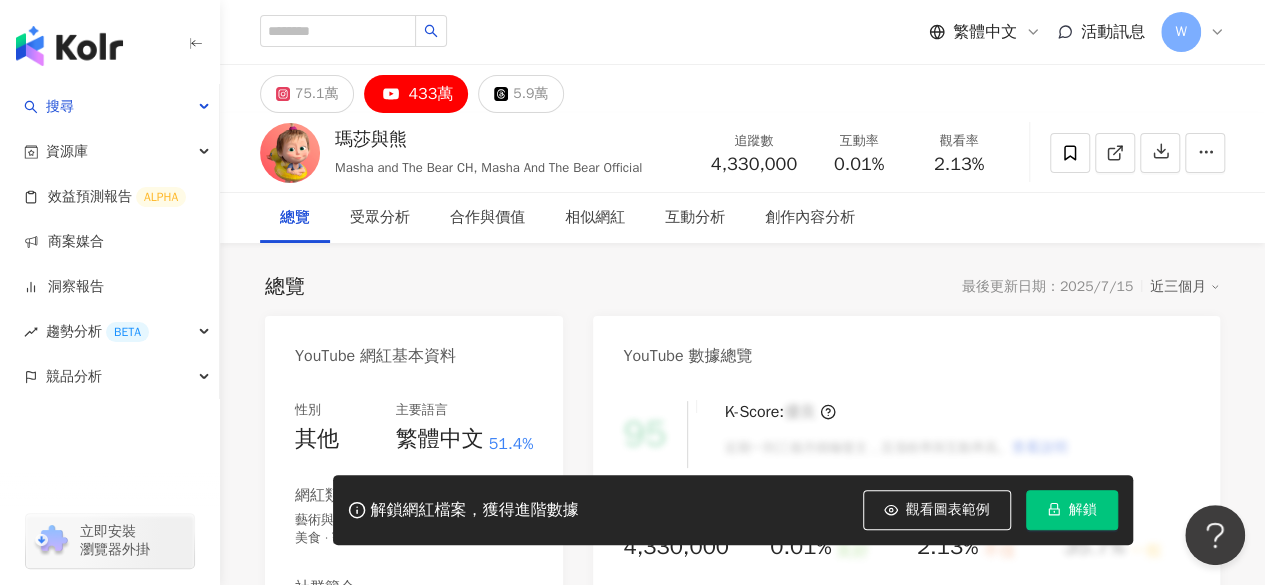 scroll, scrollTop: 475, scrollLeft: 0, axis: vertical 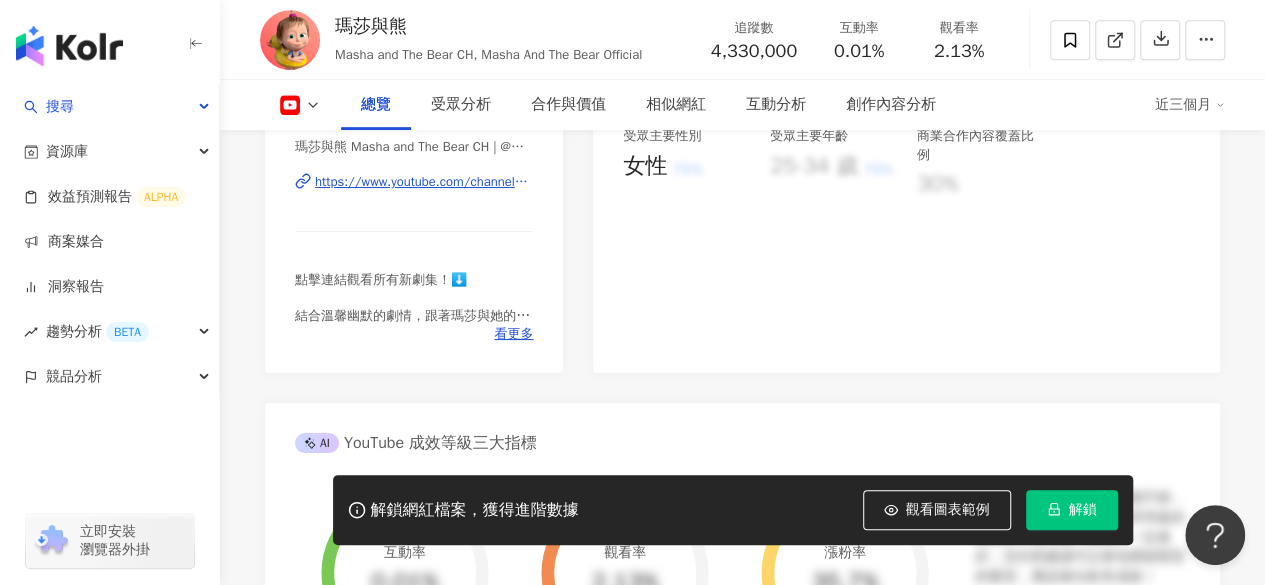 click on "https://www.youtube.com/channel/UCFsXFlbI8FpNAVQ_RL3I4bw" at bounding box center [424, 182] 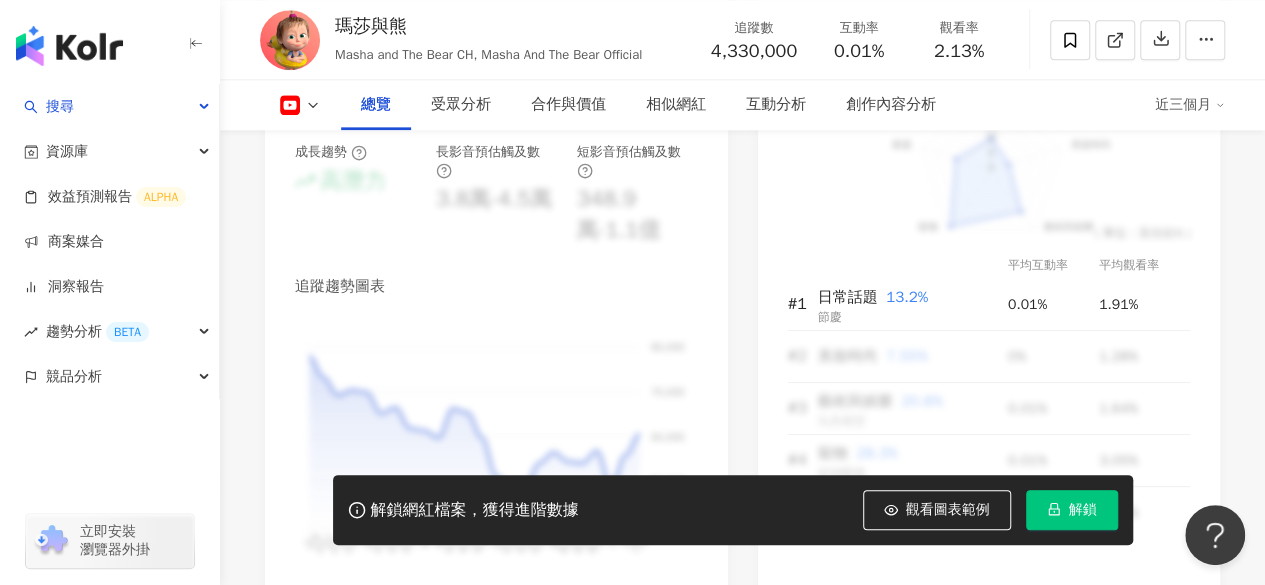 scroll, scrollTop: 1300, scrollLeft: 0, axis: vertical 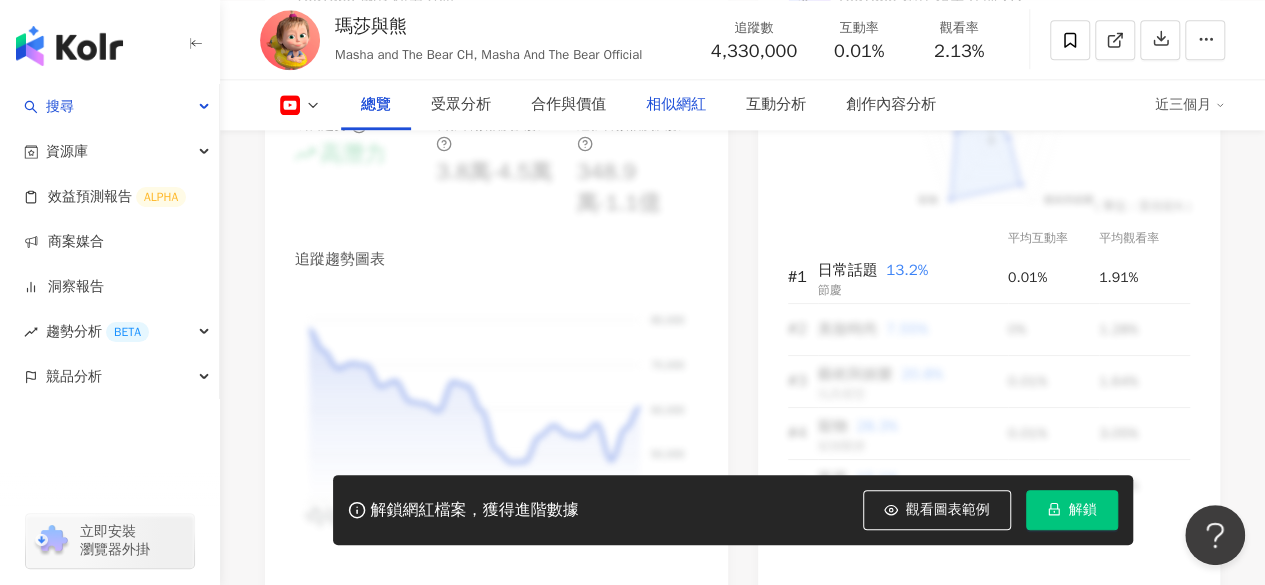 click on "相似網紅" at bounding box center [676, 105] 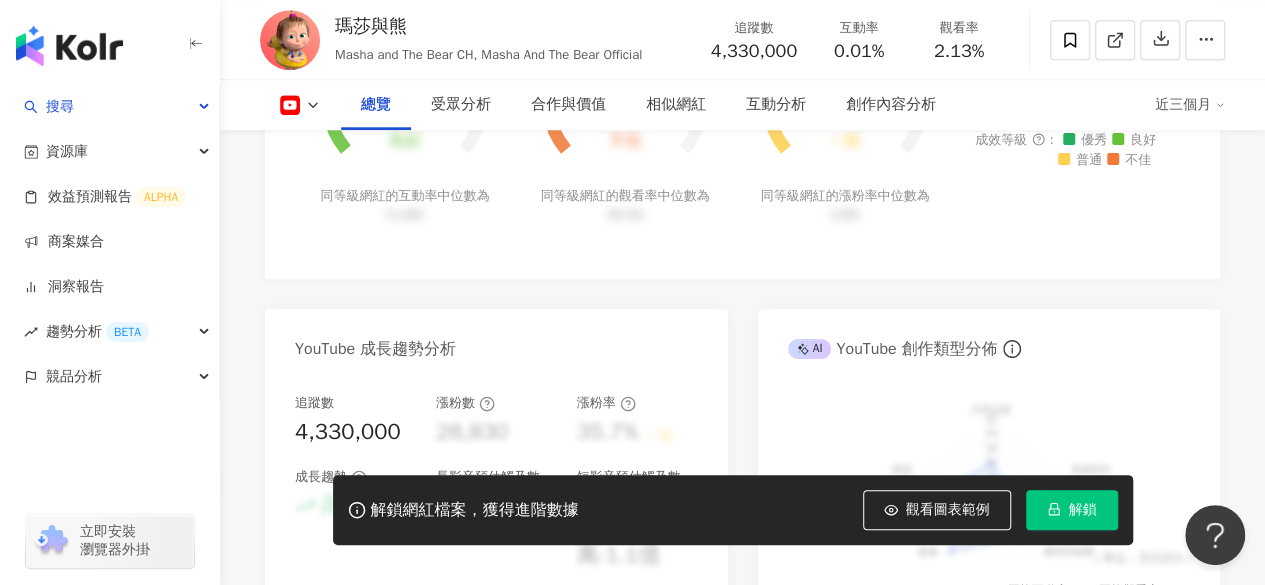 scroll, scrollTop: 944, scrollLeft: 0, axis: vertical 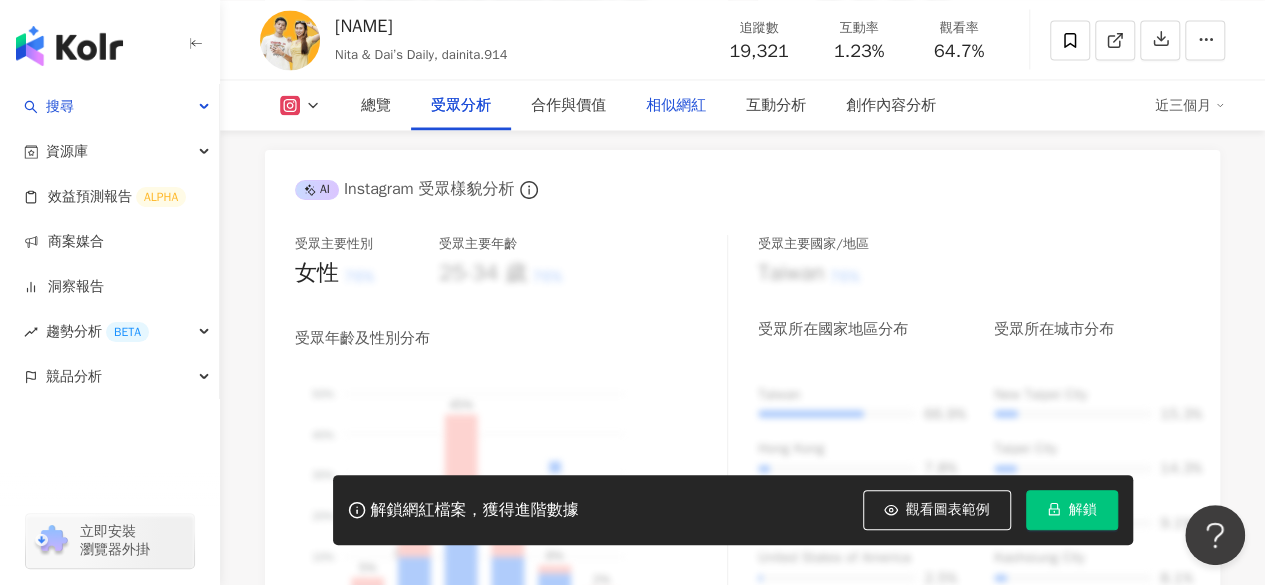 click on "相似網紅" at bounding box center (676, 105) 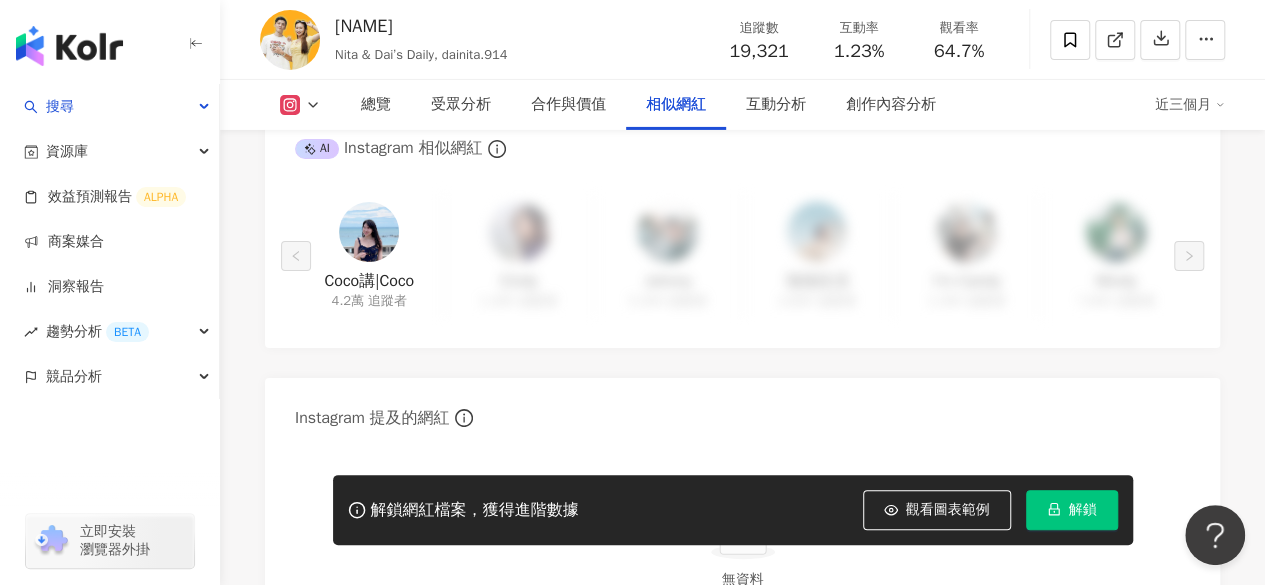 scroll, scrollTop: 3385, scrollLeft: 0, axis: vertical 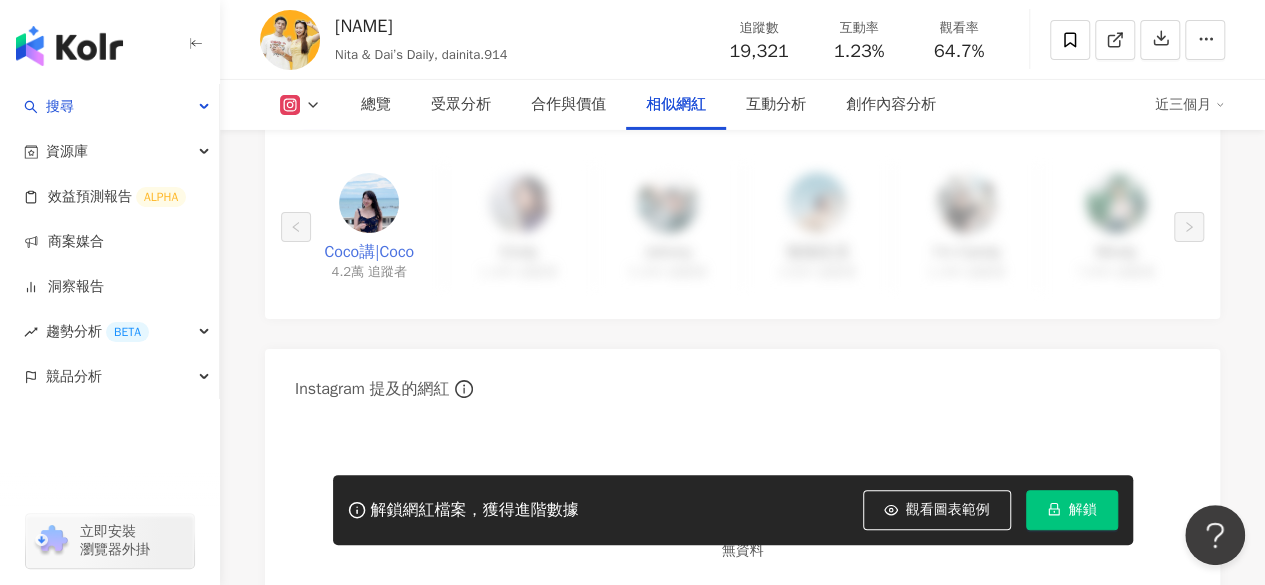 click on "4.2萬 追蹤者" at bounding box center [369, 272] 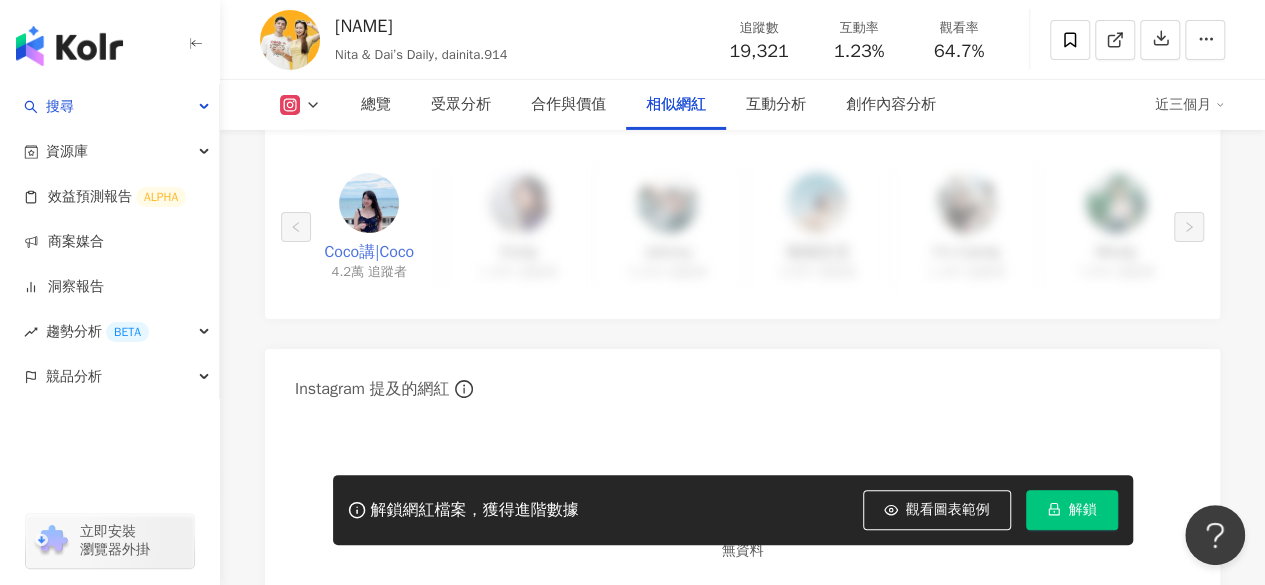 click on "Coco講|Coco" at bounding box center [369, 252] 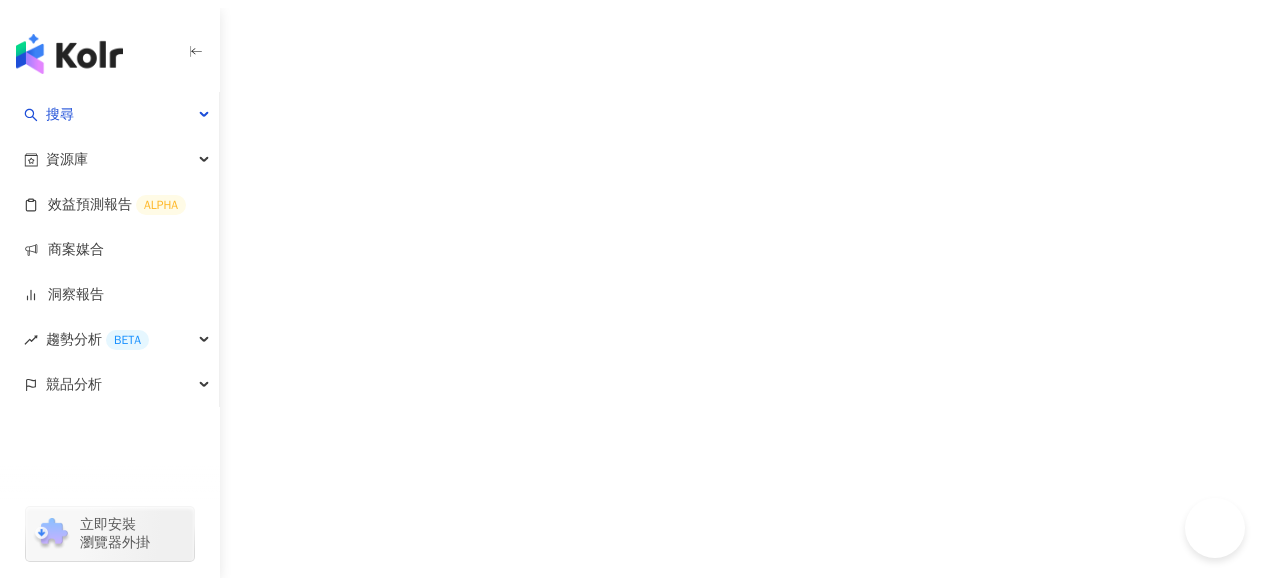 scroll, scrollTop: 0, scrollLeft: 0, axis: both 